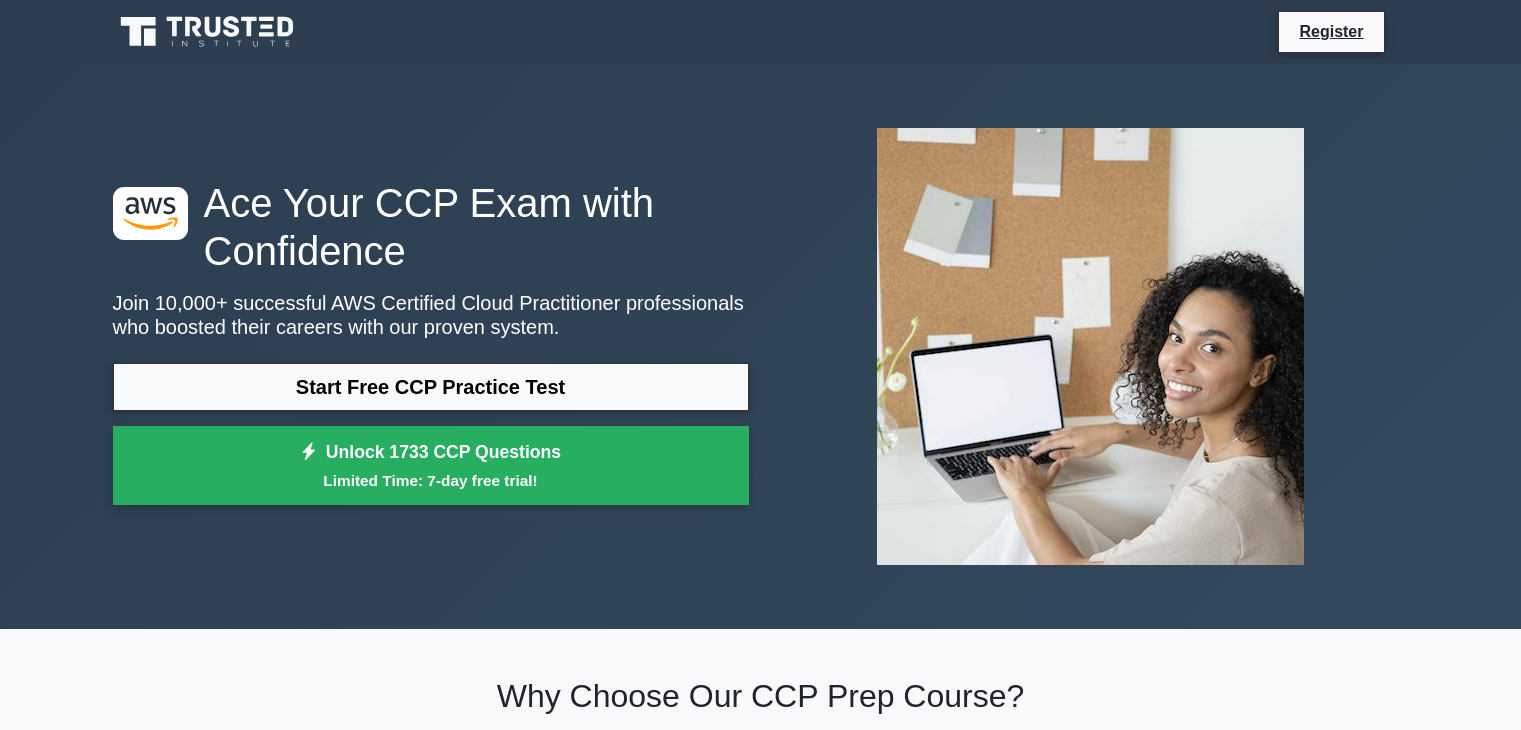 scroll, scrollTop: 300, scrollLeft: 0, axis: vertical 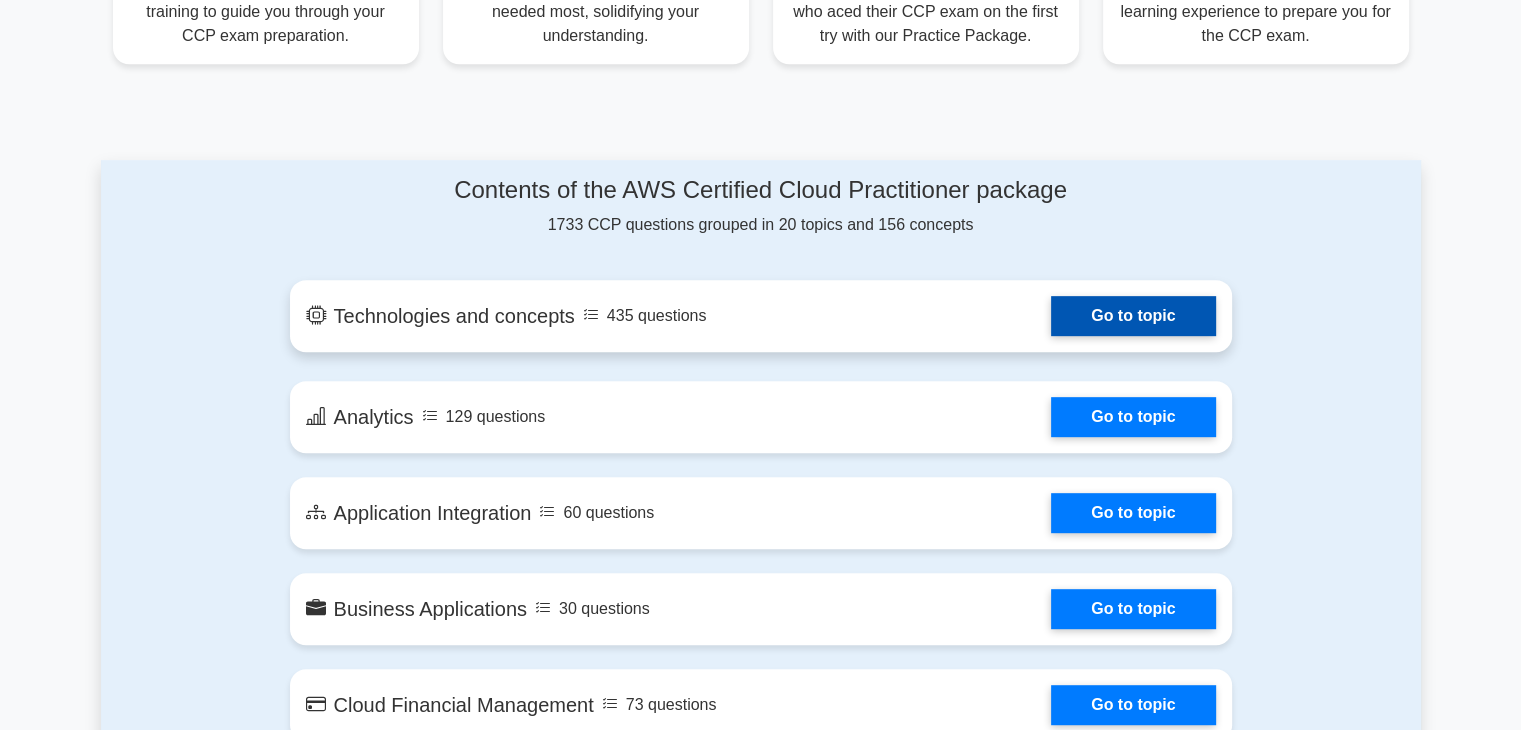 click on "Go to topic" at bounding box center [1133, 316] 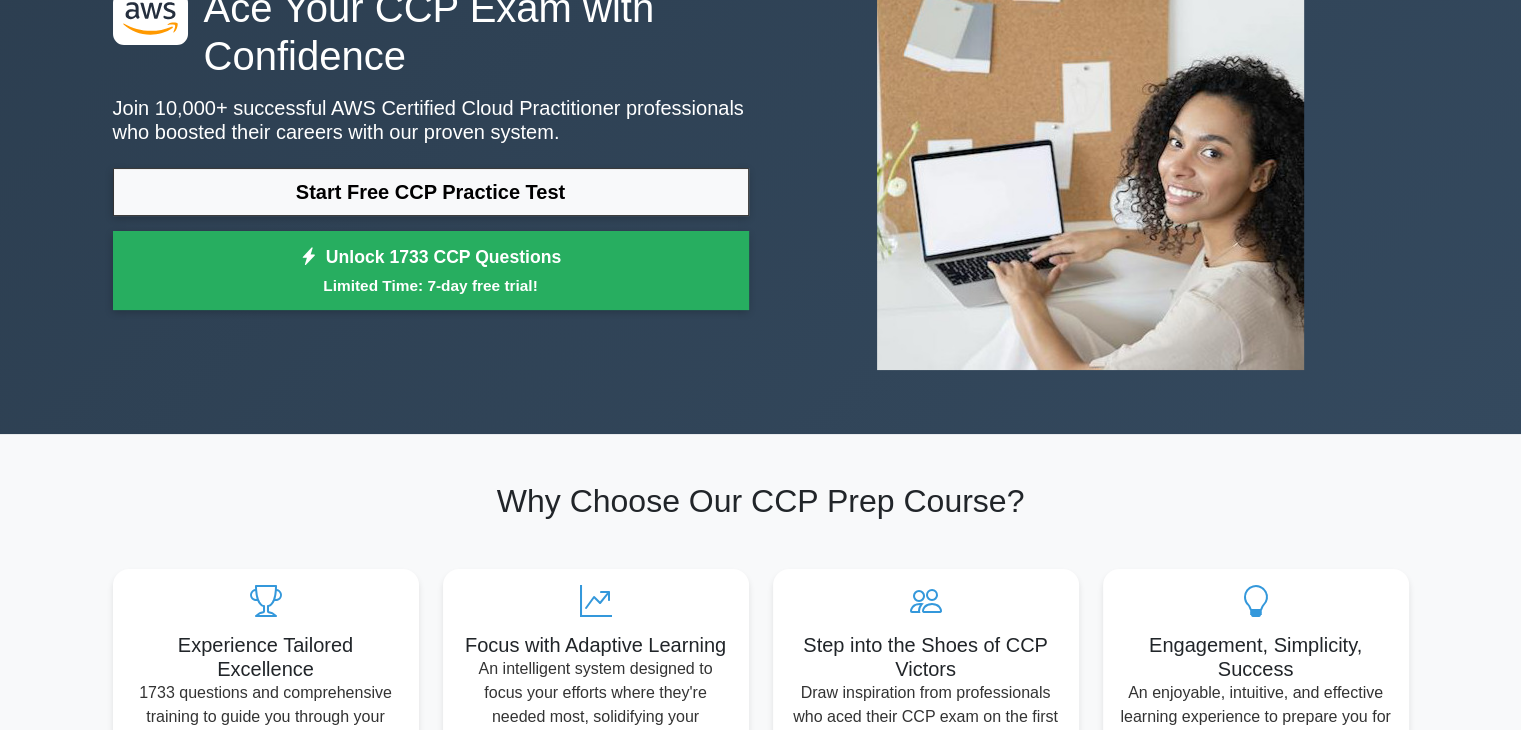 scroll, scrollTop: 0, scrollLeft: 0, axis: both 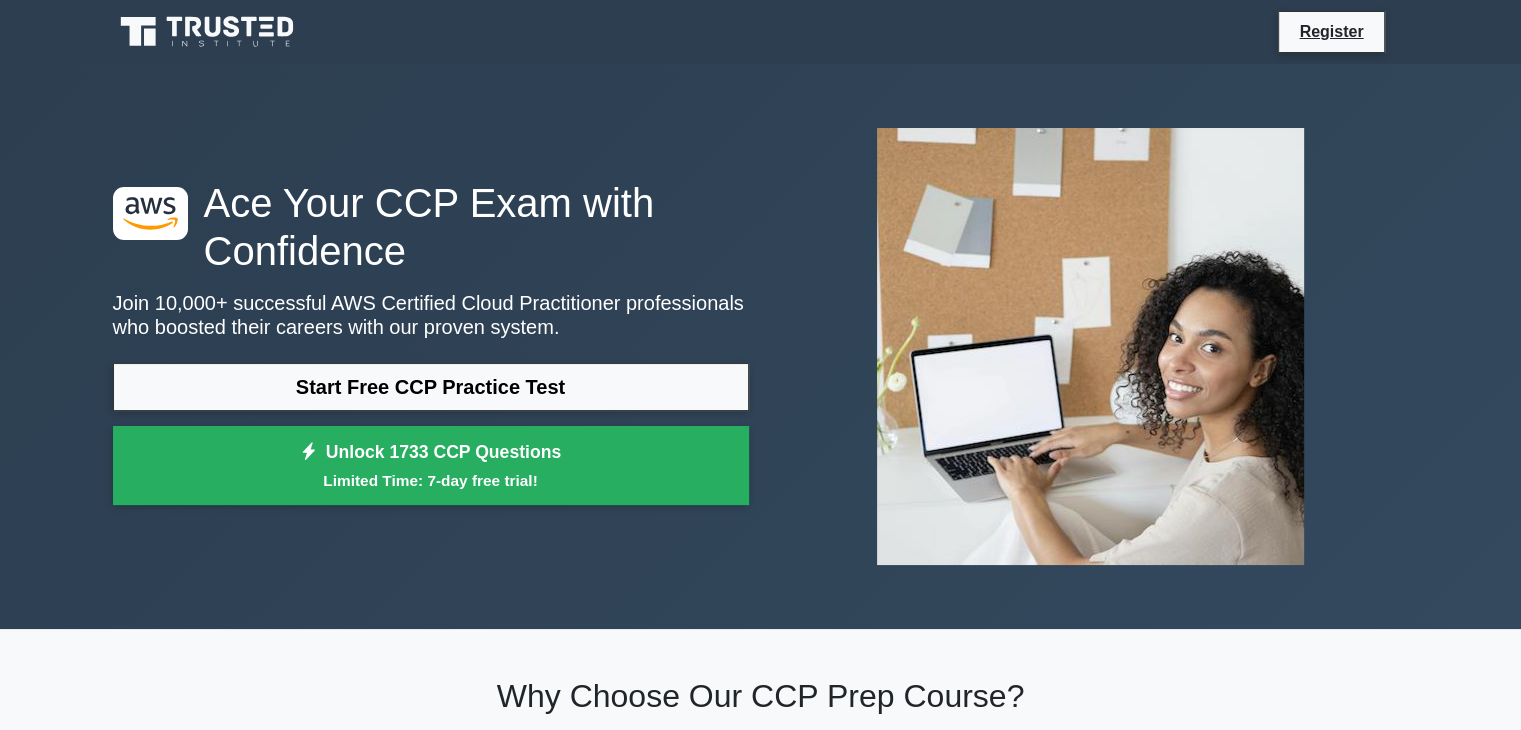 click on ".st0{fill:#252F3E;} .st1{fill-rule:evenodd;clip-rule:evenodd;fill:#FF9900;}
Ace Your CCP Exam with Confidence
Join 10,000+ successful AWS Certified Cloud Practitioner professionals who boosted their careers with our proven system.
Start Free CCP Practice Test
Unlock 1733 CCP Questions
Limited Time: 7-day free trial!" at bounding box center [760, 346] 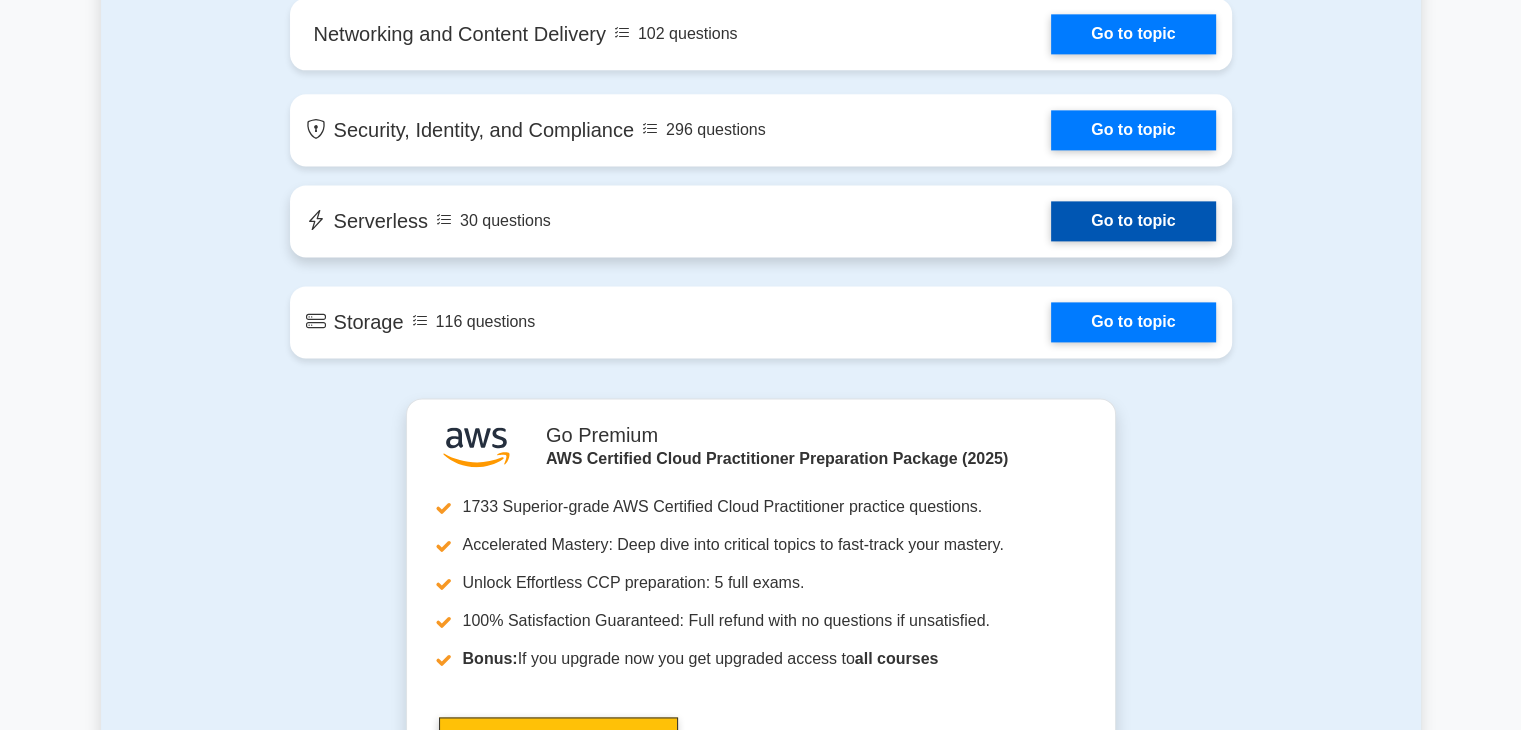 scroll, scrollTop: 2600, scrollLeft: 0, axis: vertical 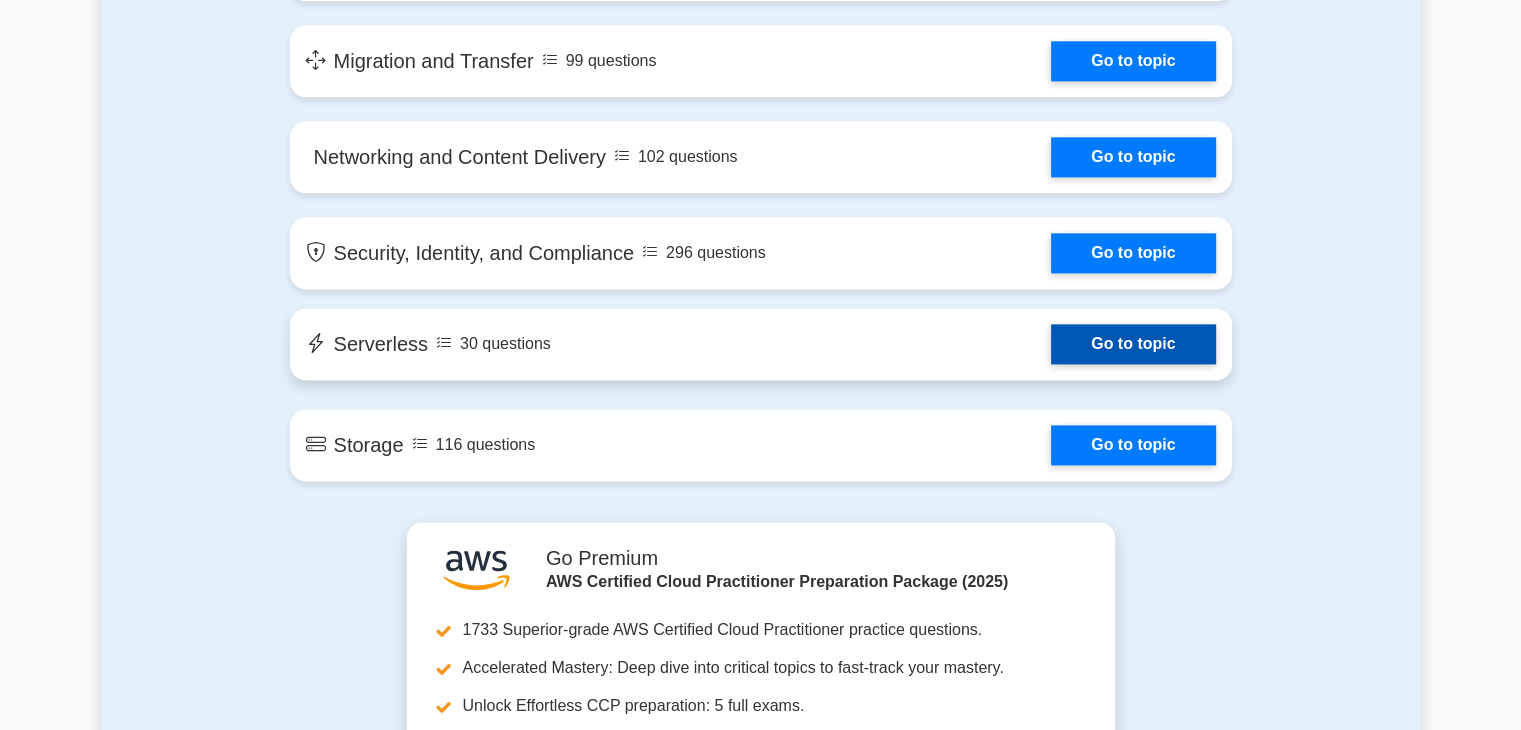 click on "Go to topic" at bounding box center [1133, 344] 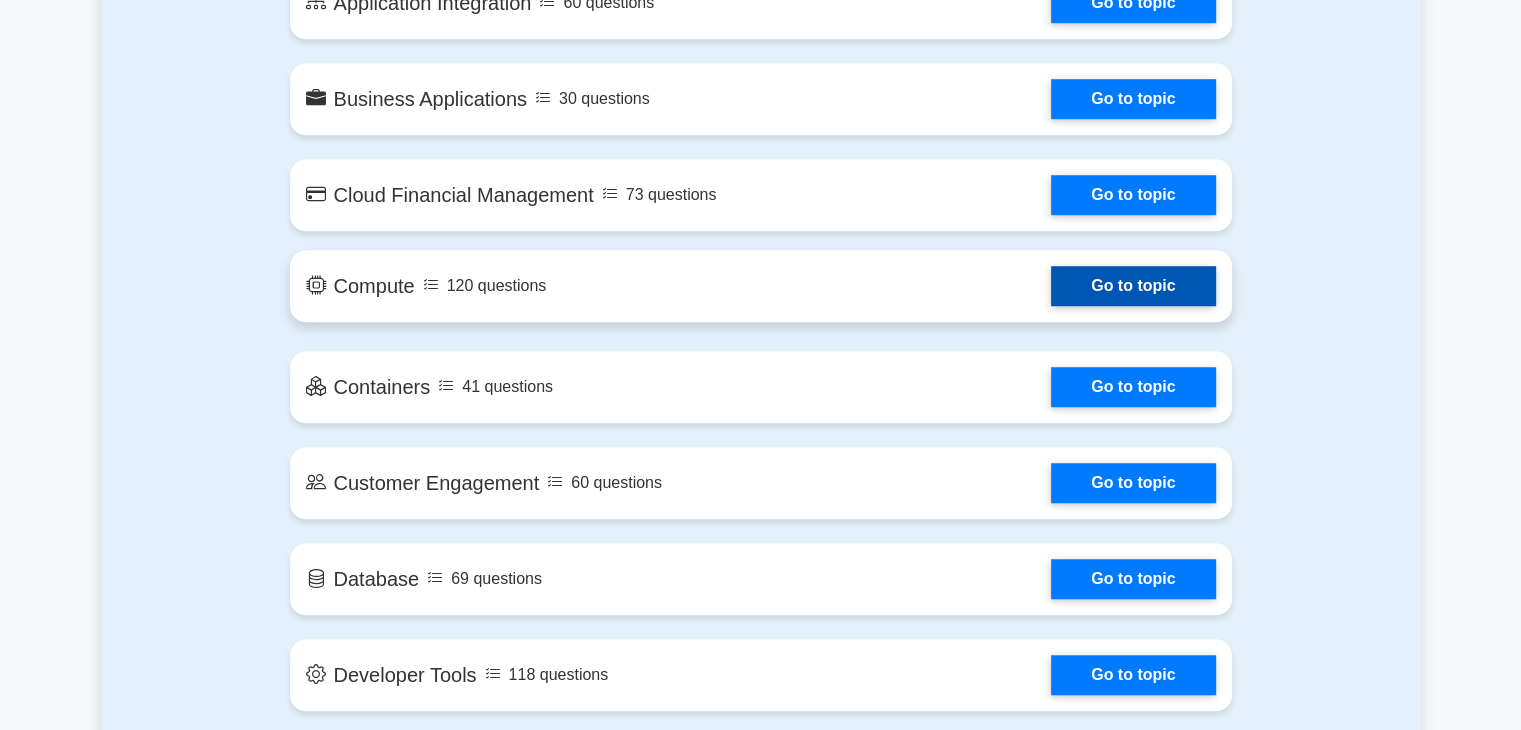 scroll, scrollTop: 1400, scrollLeft: 0, axis: vertical 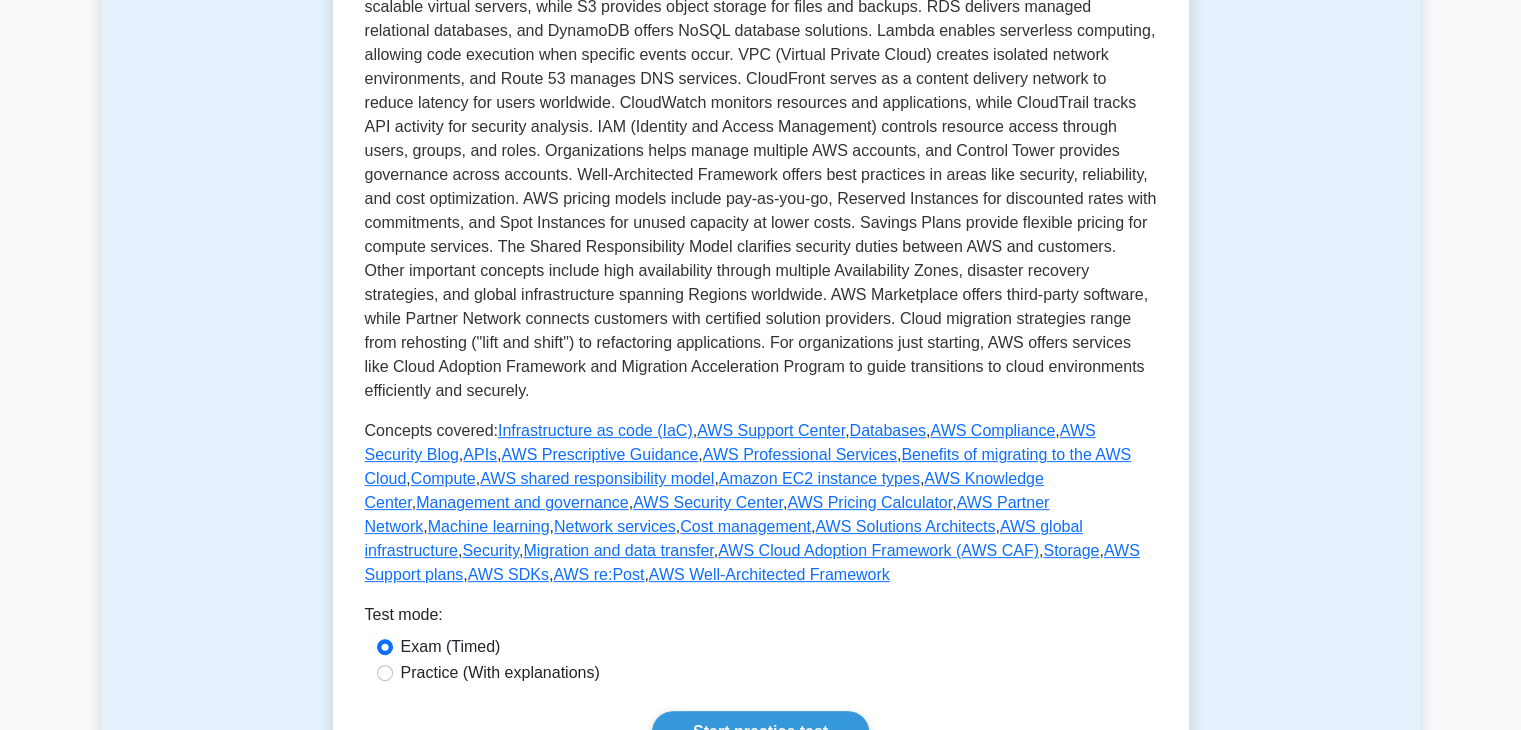 click on "Practice (With explanations)" at bounding box center [761, 673] 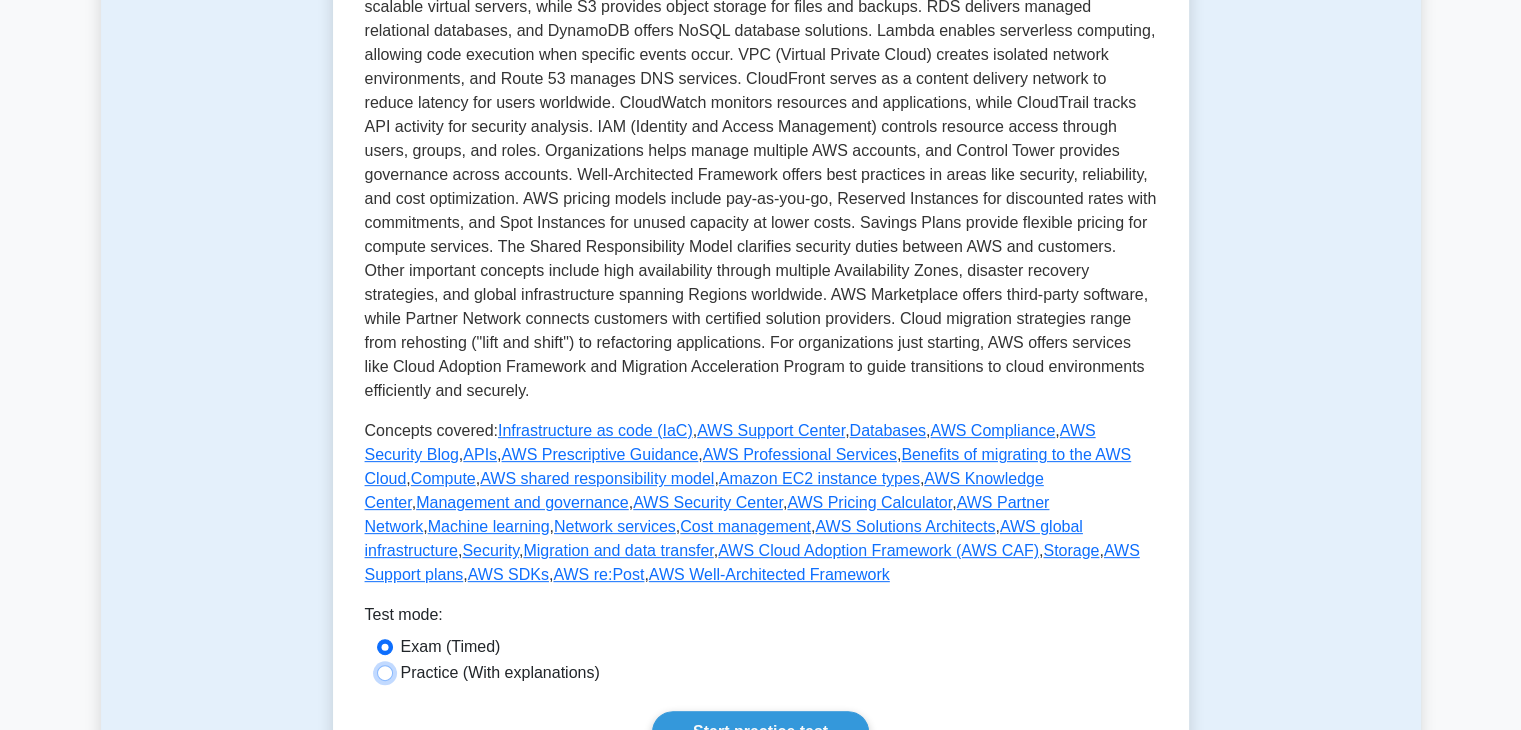 click on "Practice (With explanations)" at bounding box center [385, 673] 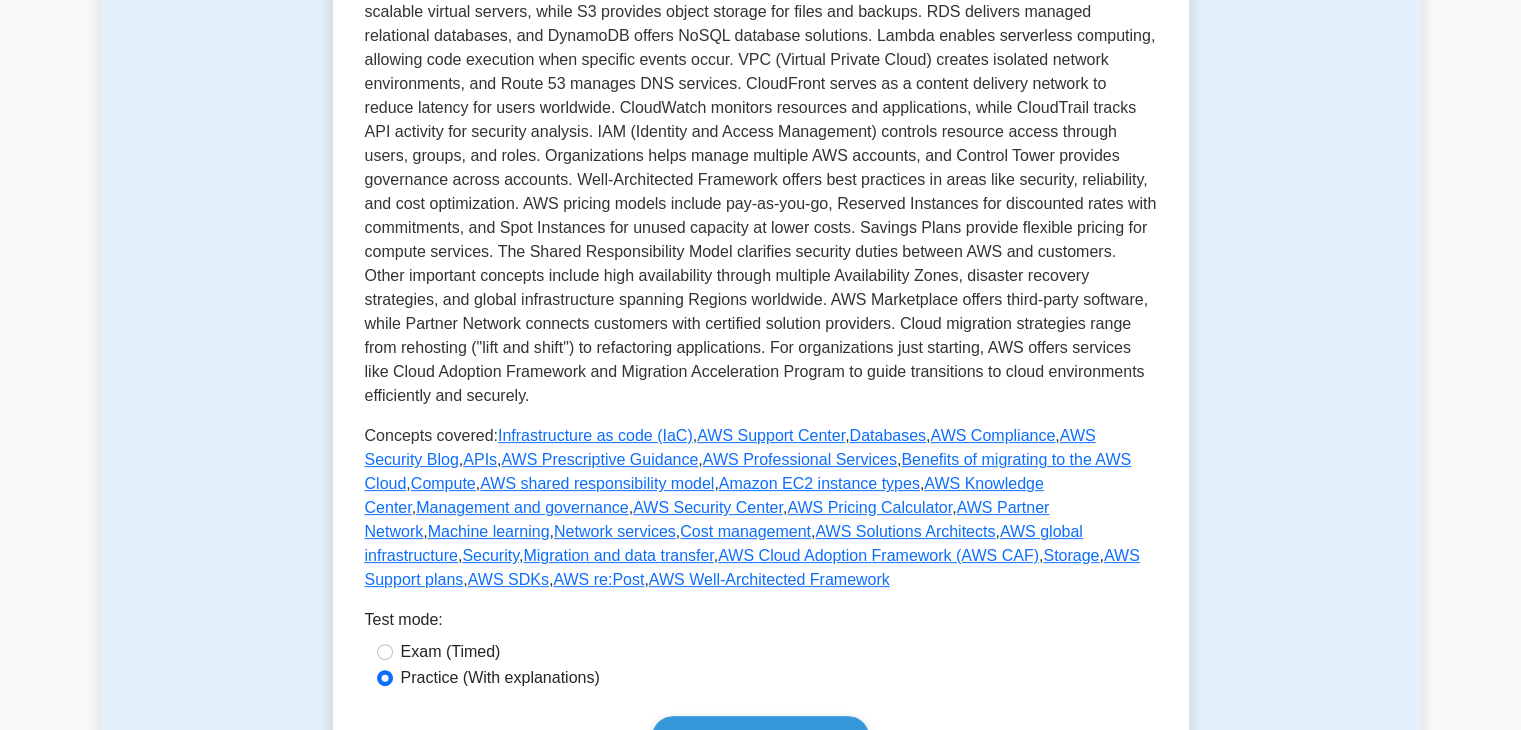 click on "Test
Flashcards
Technologies and concepts
Fundamental AWS technologies and concepts for the Cloud Practitioner exam.
Core AWS technologies and concepts that are essential for understanding the basics of the AWS Cloud. This includes topics such as AWS global infrastructure, cloud architecture, AWS services, pricing and support.
5 Questions Concepts covered:" at bounding box center [761, 533] 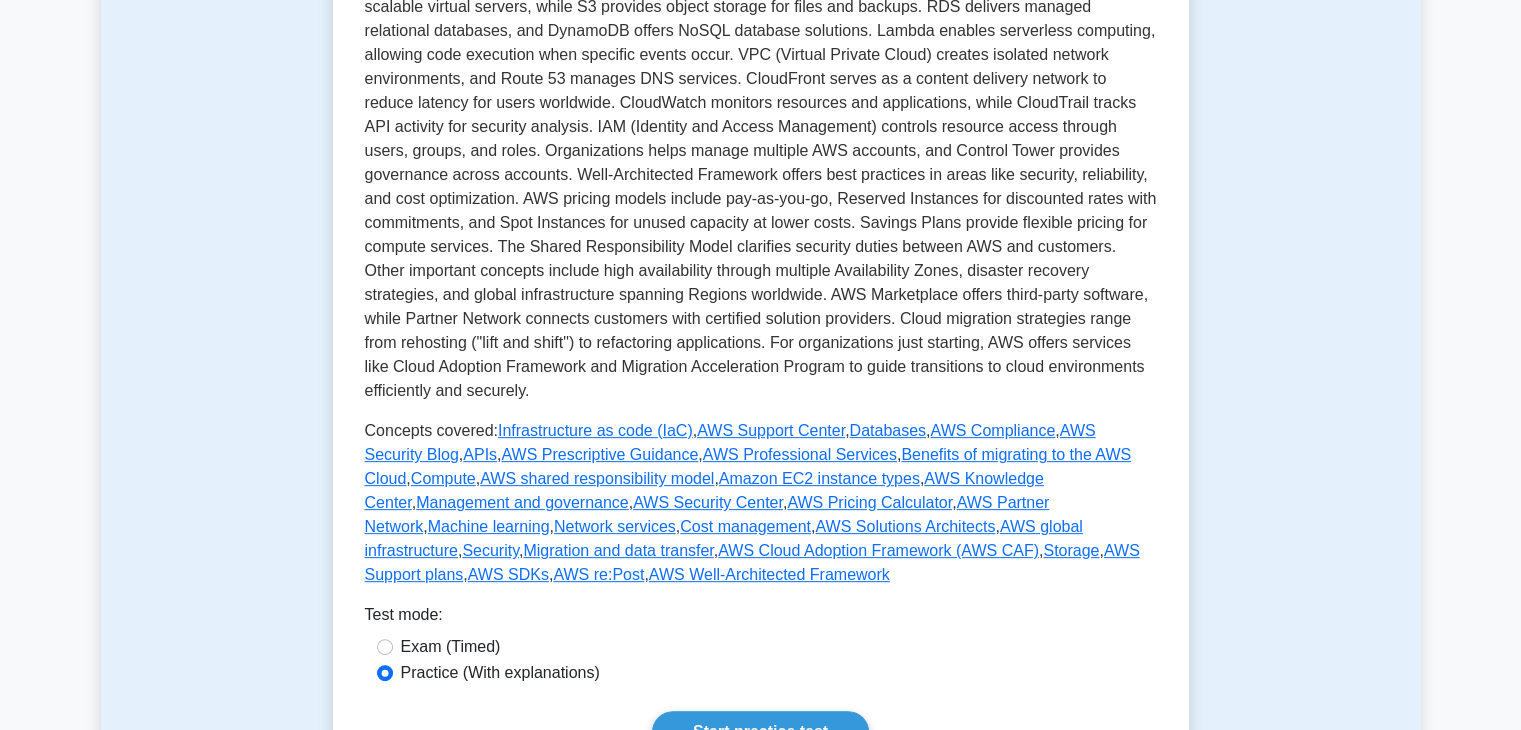 drag, startPoint x: 750, startPoint y: 669, endPoint x: 737, endPoint y: 643, distance: 29.068884 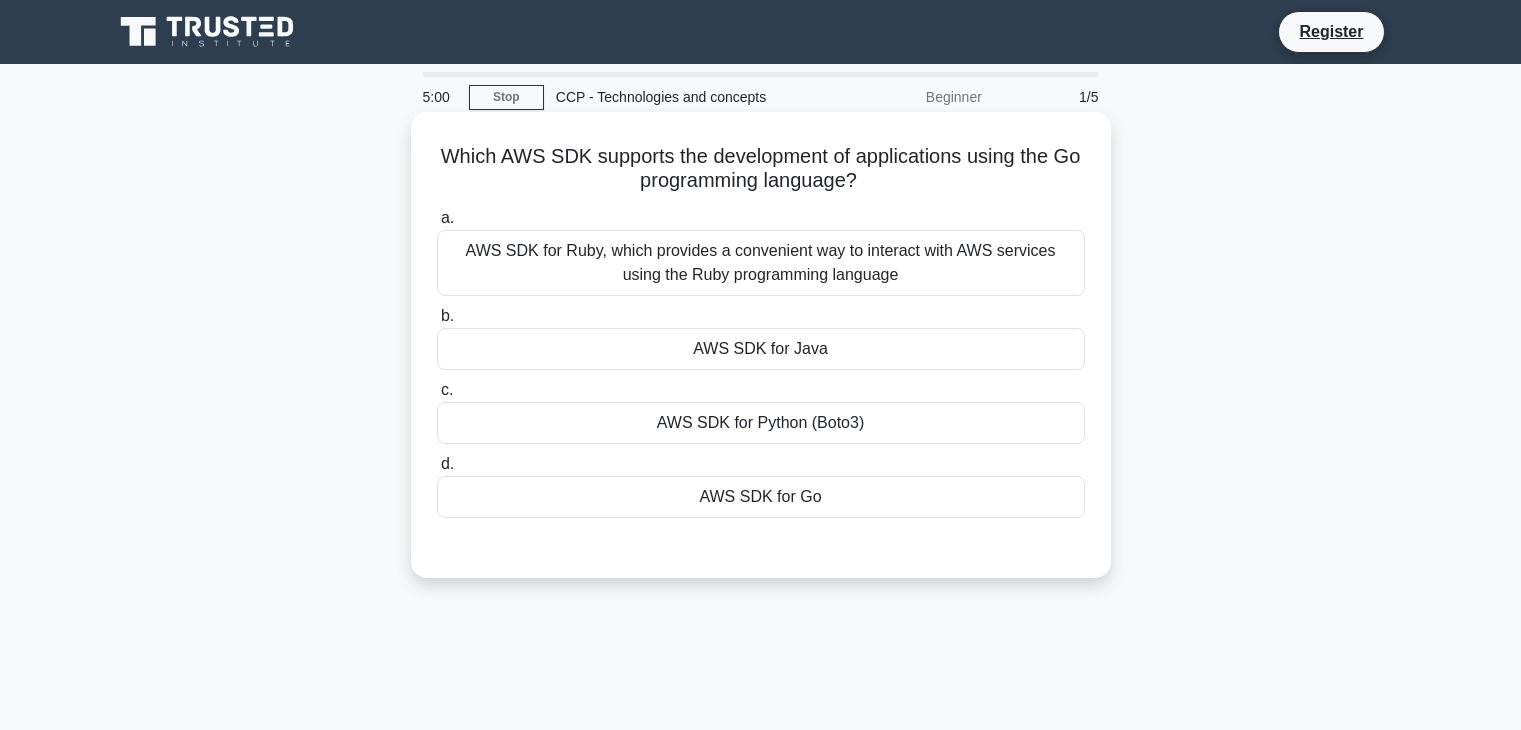 scroll, scrollTop: 0, scrollLeft: 0, axis: both 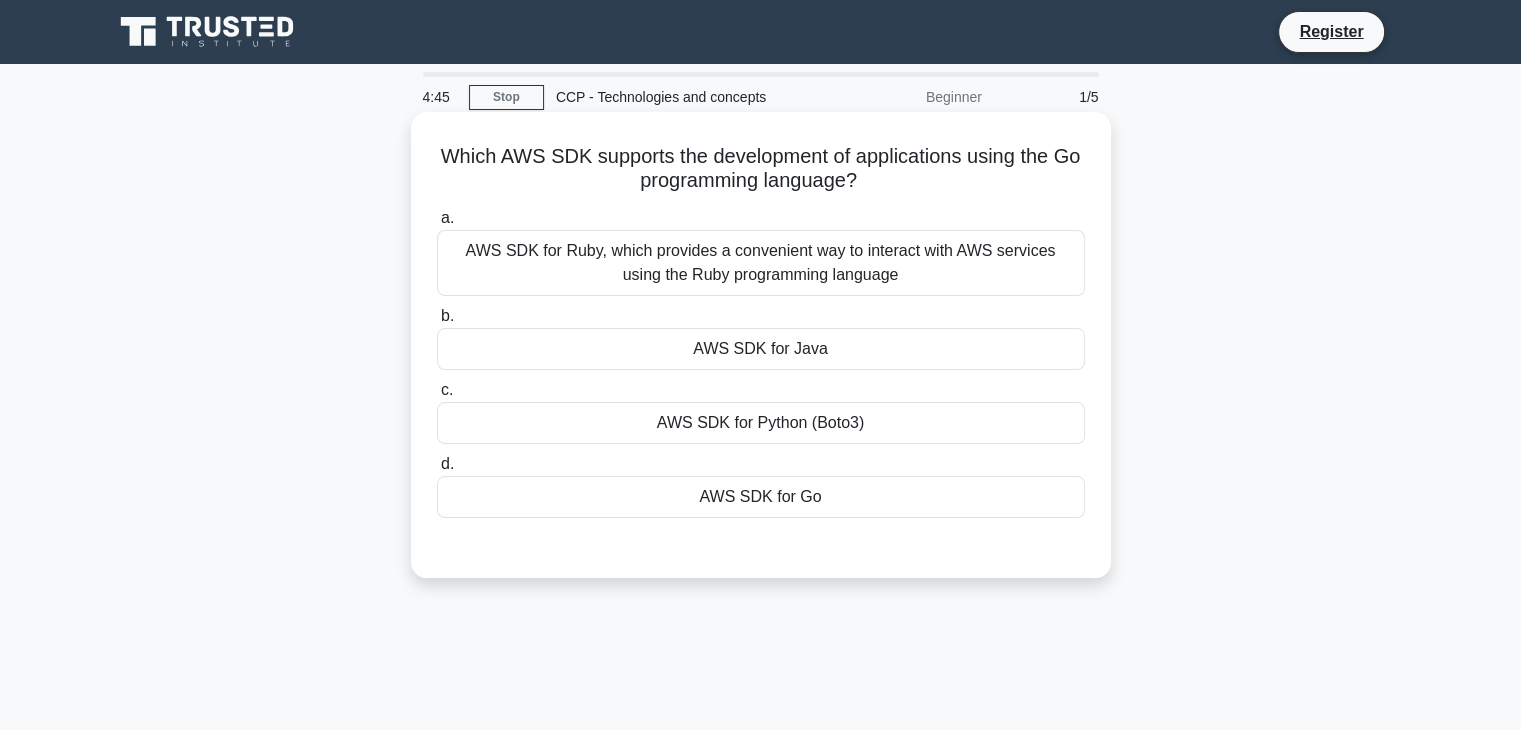 click on "AWS SDK for Java" at bounding box center [761, 349] 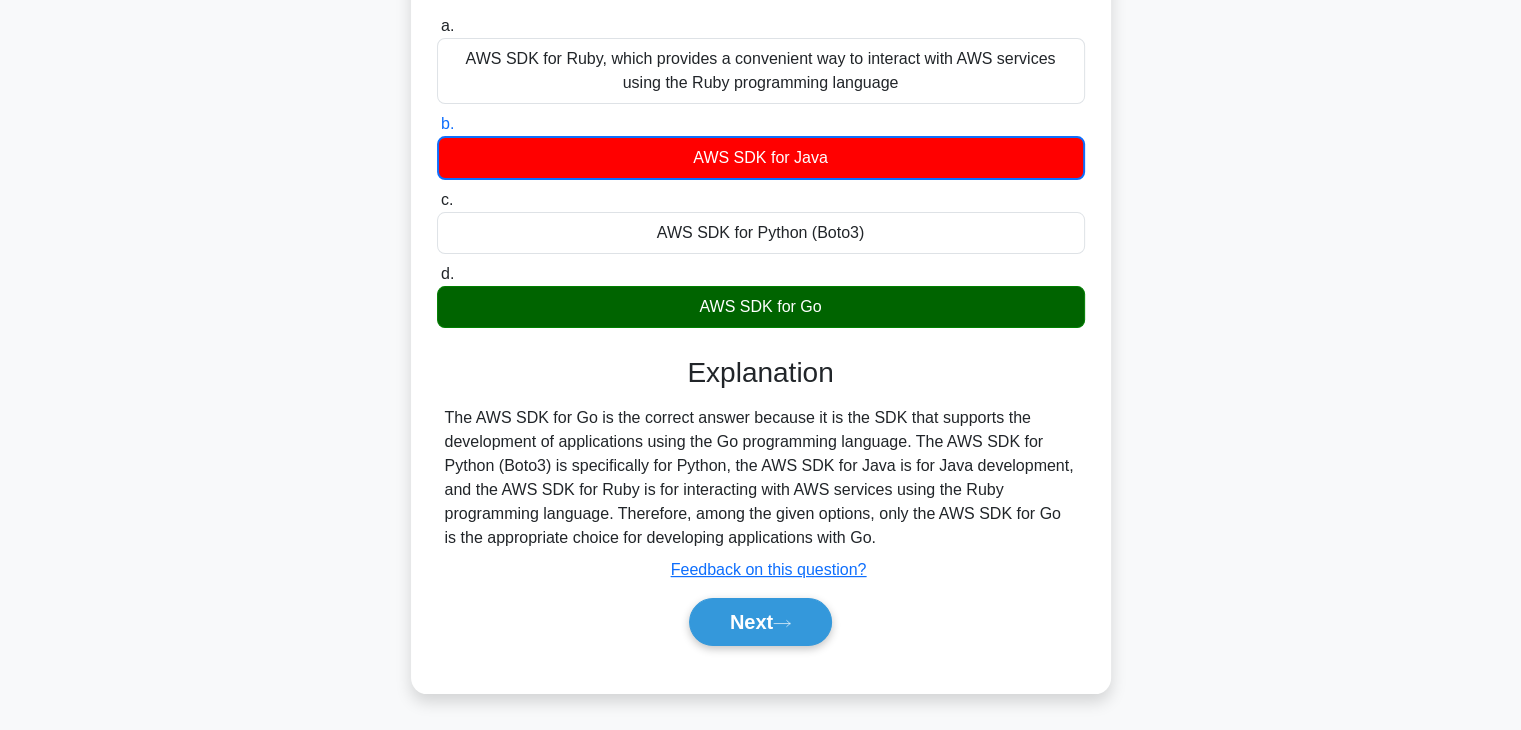 scroll, scrollTop: 300, scrollLeft: 0, axis: vertical 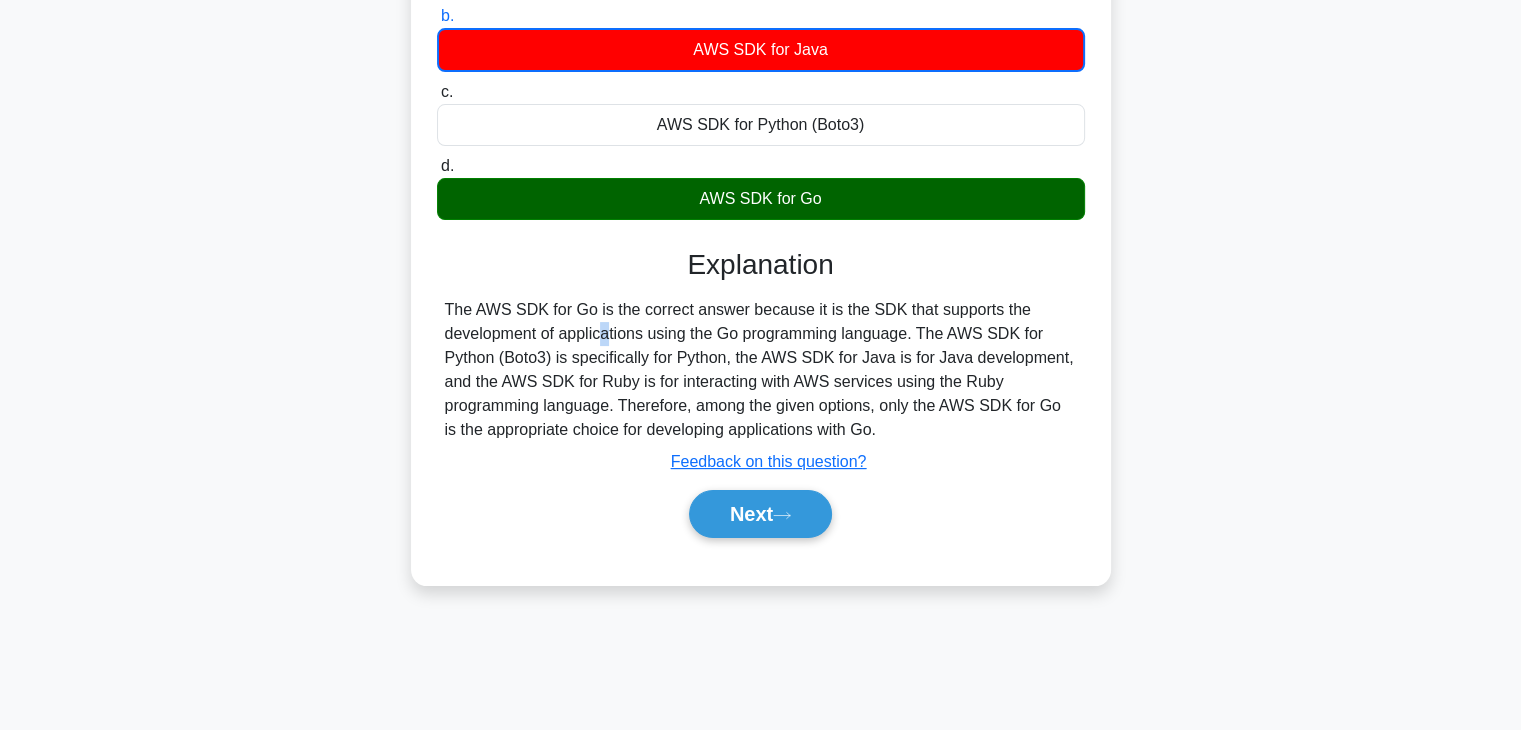 drag, startPoint x: 479, startPoint y: 329, endPoint x: 496, endPoint y: 329, distance: 17 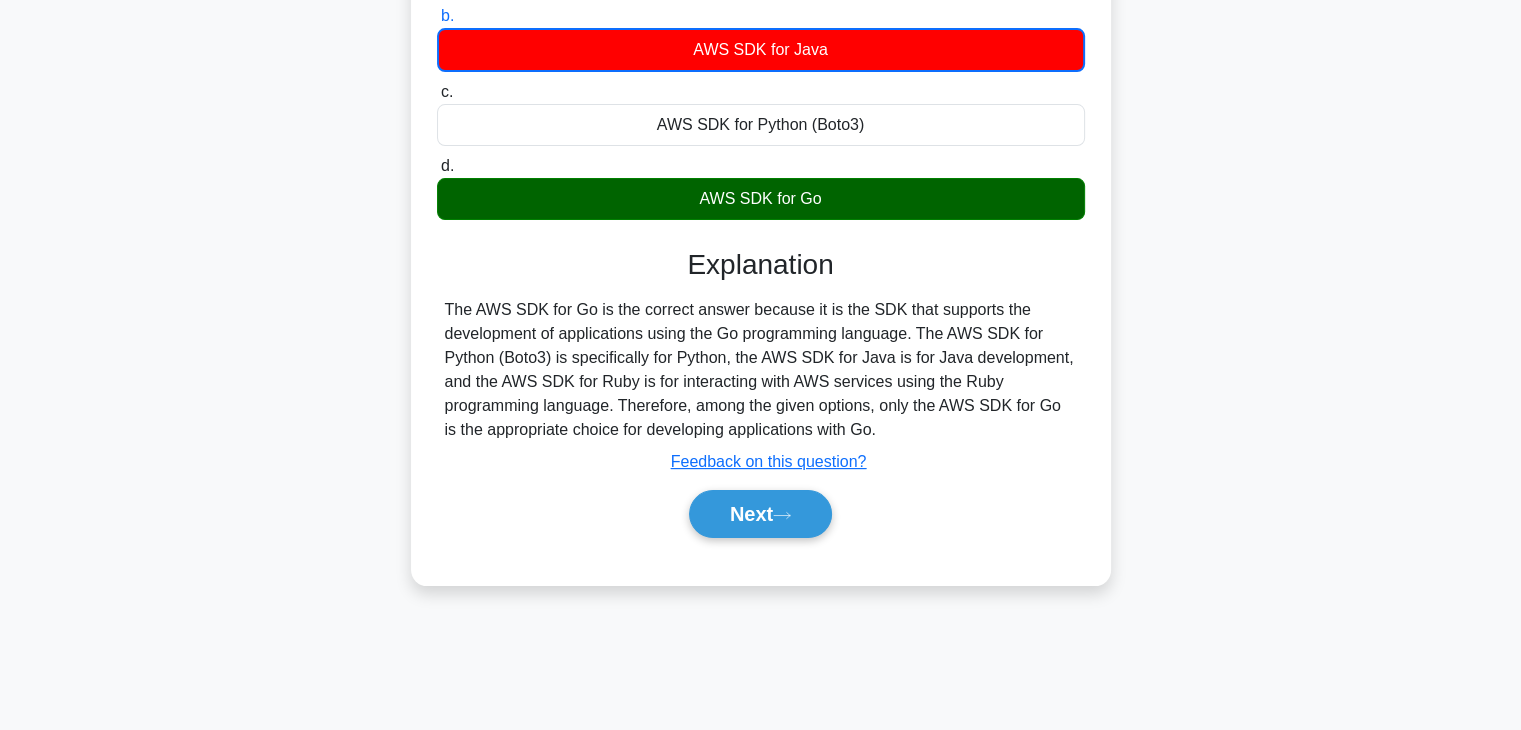click on "The AWS SDK for Go is the correct answer because it is the SDK that supports the development of applications using the Go programming language. The AWS SDK for Python (Boto3) is specifically for Python, the AWS SDK for Java is for Java development, and the AWS SDK for Ruby is for interacting with AWS services using the Ruby programming language. Therefore, among the given options, only the AWS SDK for Go is the appropriate choice for developing applications with Go." at bounding box center [761, 370] 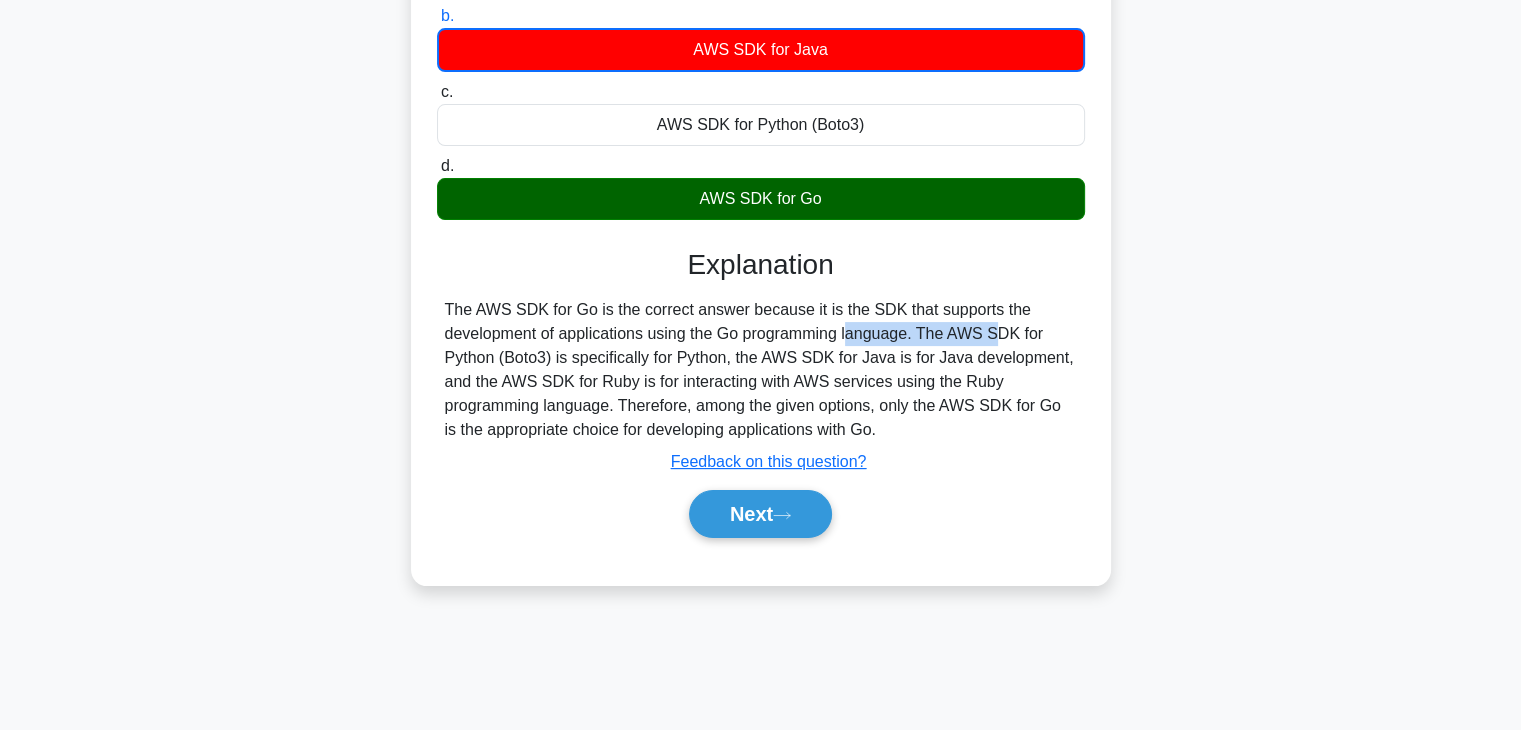 drag, startPoint x: 718, startPoint y: 337, endPoint x: 865, endPoint y: 337, distance: 147 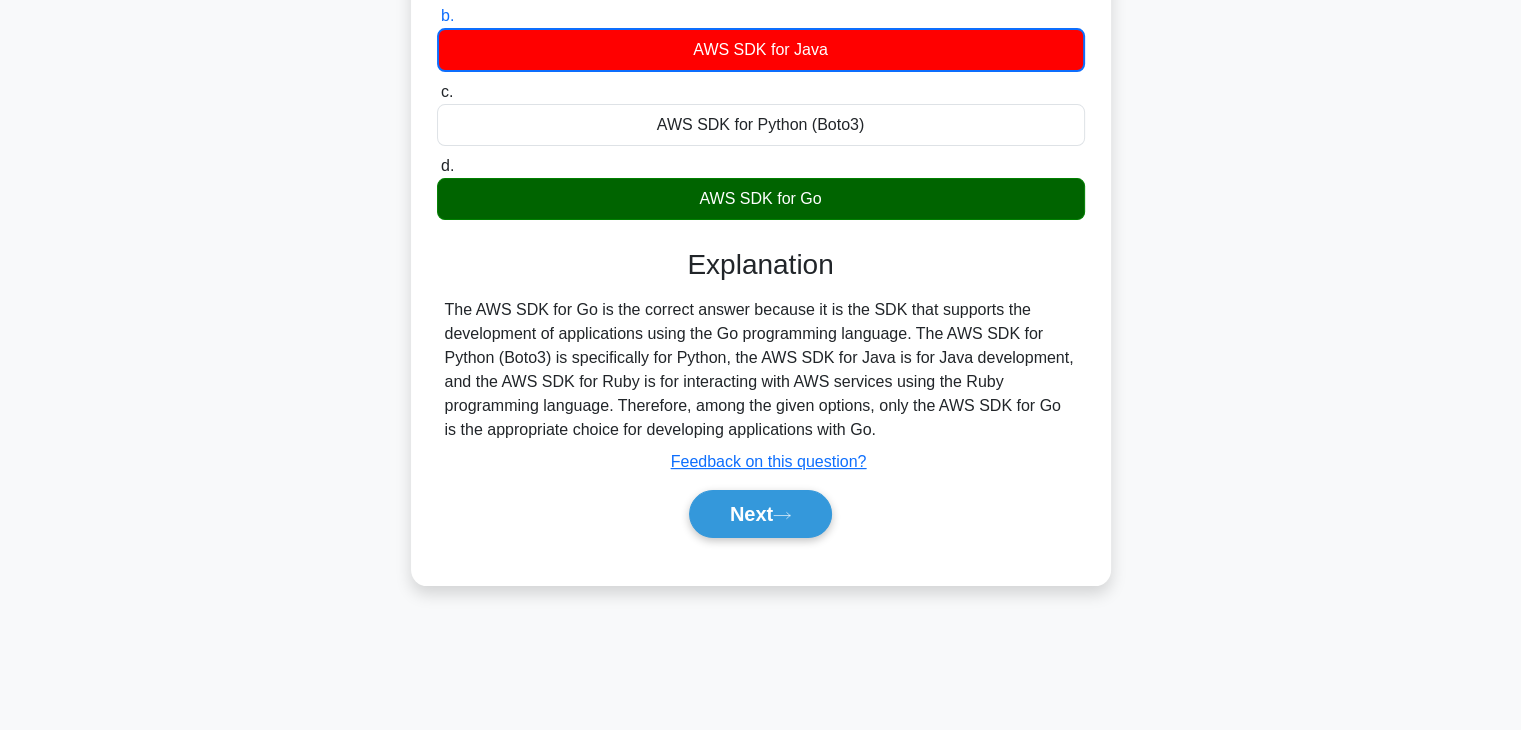 click on "The AWS SDK for Go is the correct answer because it is the SDK that supports the development of applications using the Go programming language. The AWS SDK for Python (Boto3) is specifically for Python, the AWS SDK for Java is for Java development, and the AWS SDK for Ruby is for interacting with AWS services using the Ruby programming language. Therefore, among the given options, only the AWS SDK for Go is the appropriate choice for developing applications with Go." at bounding box center (761, 370) 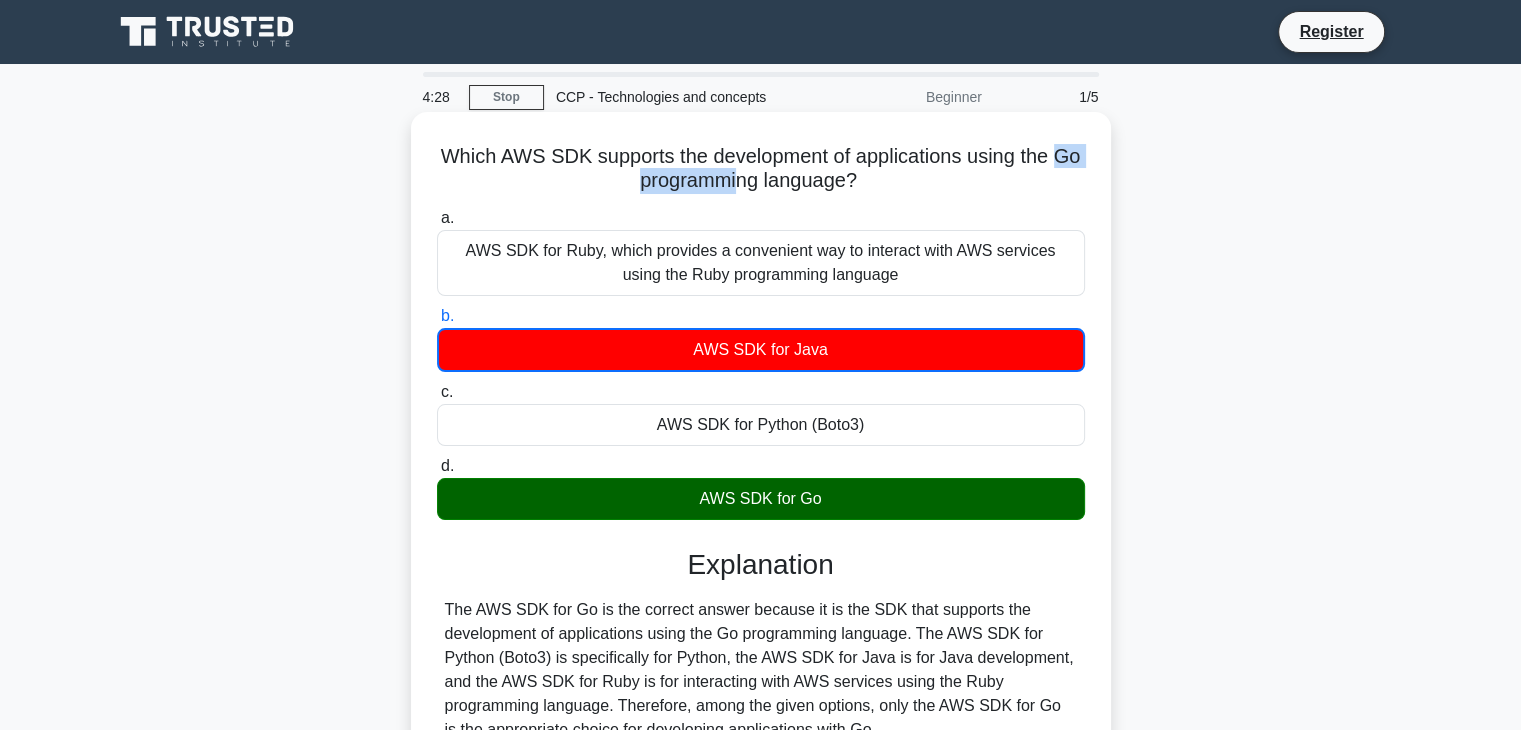 drag, startPoint x: 615, startPoint y: 182, endPoint x: 801, endPoint y: 185, distance: 186.02419 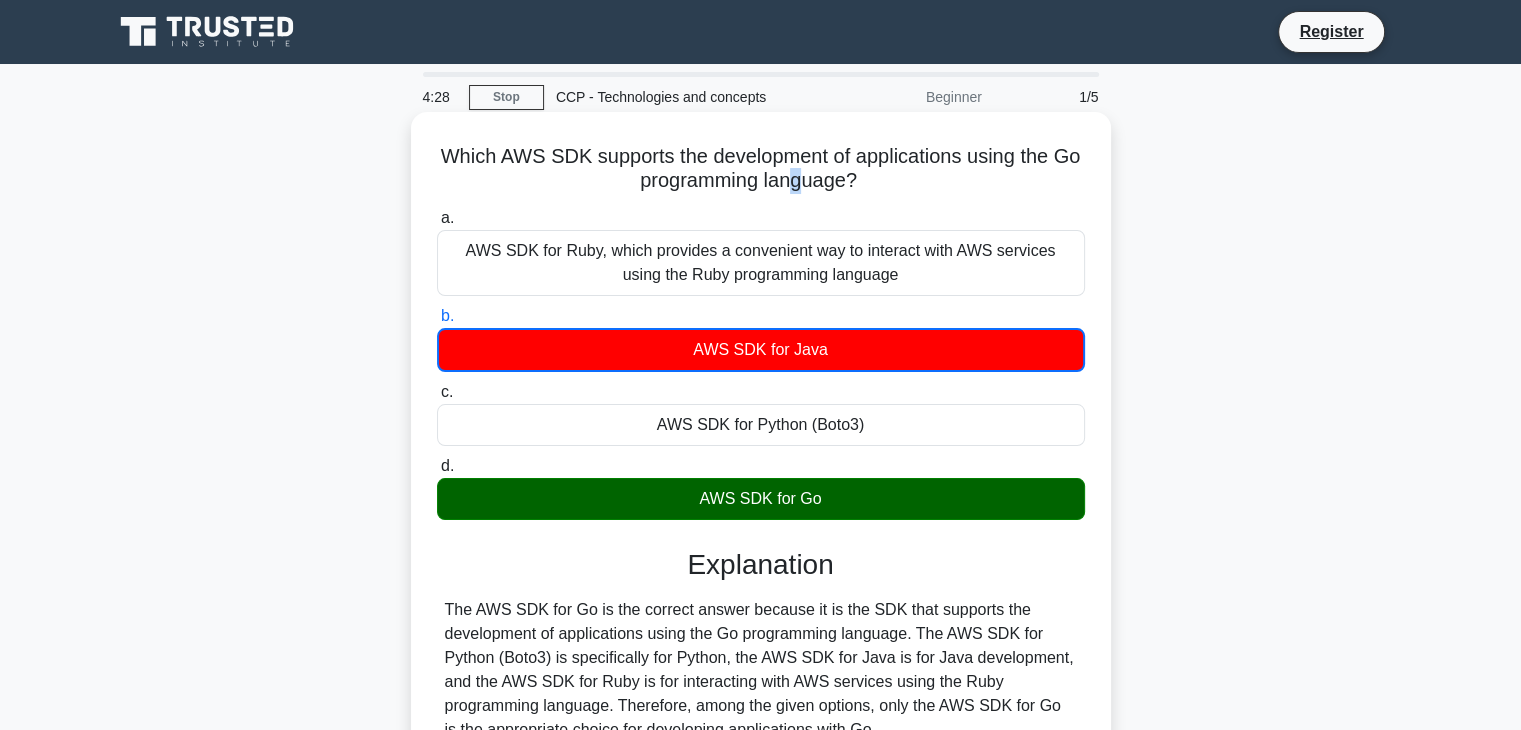 click on "Which AWS SDK supports the development of applications using the Go programming language?" at bounding box center (761, 169) 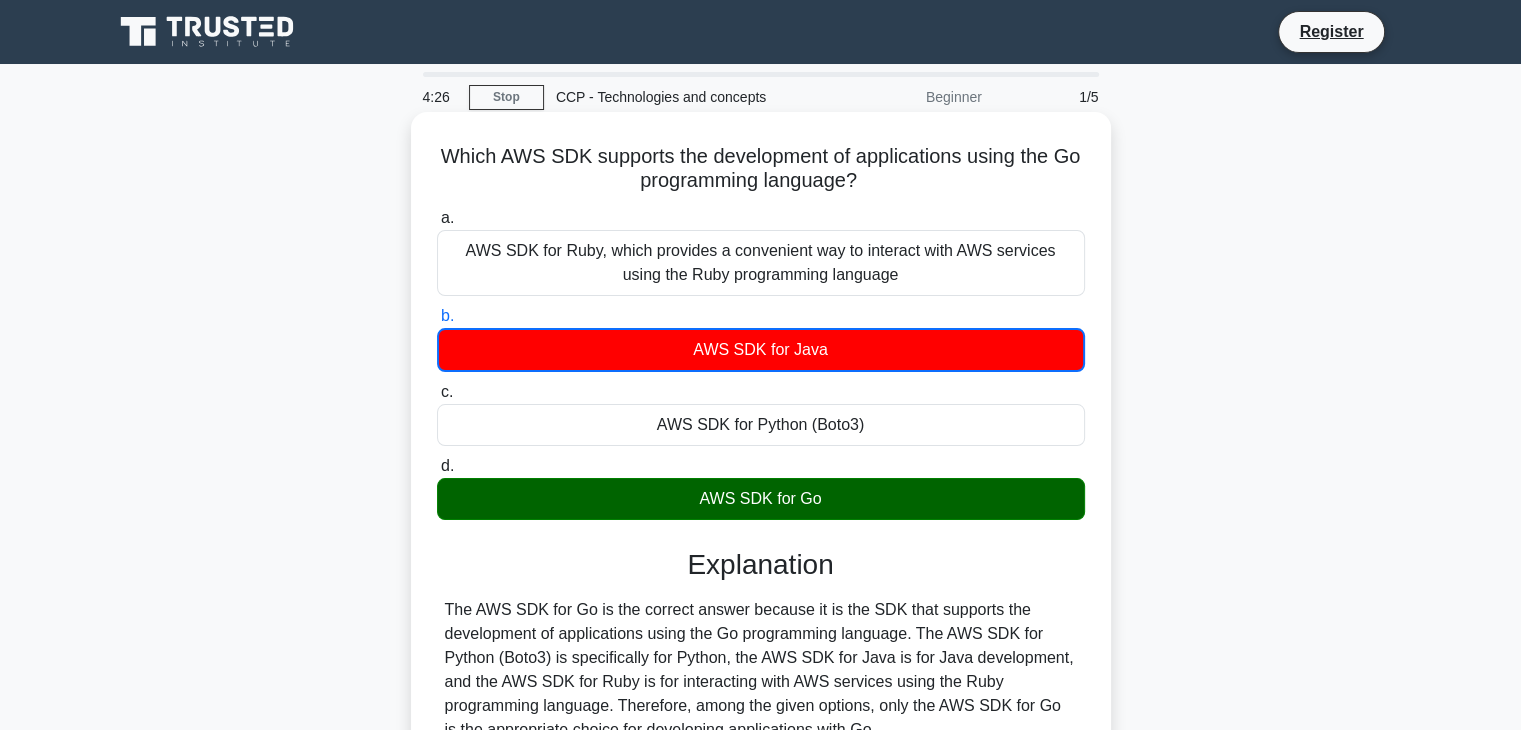 click on "Which AWS SDK supports the development of applications using the Go programming language?" at bounding box center (761, 169) 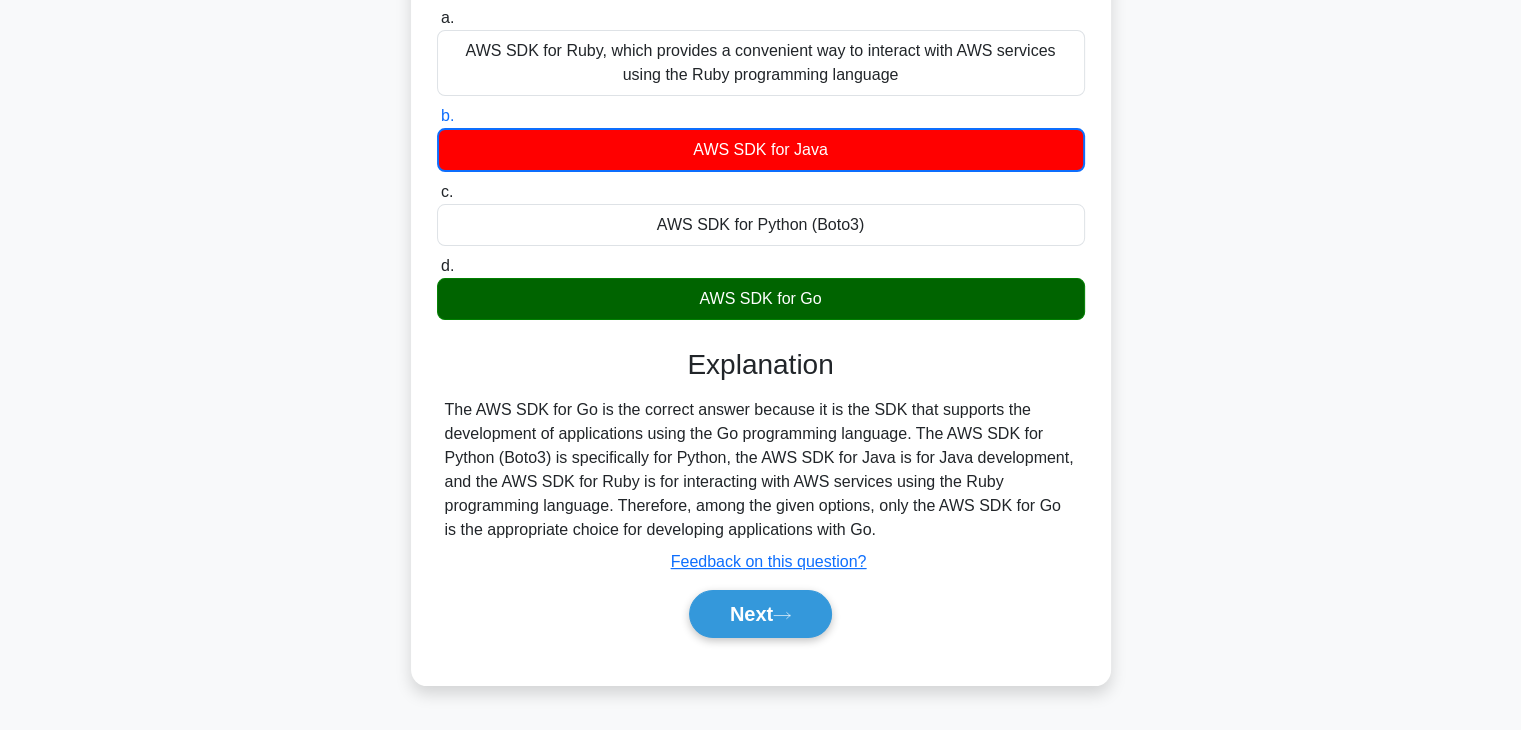 scroll, scrollTop: 300, scrollLeft: 0, axis: vertical 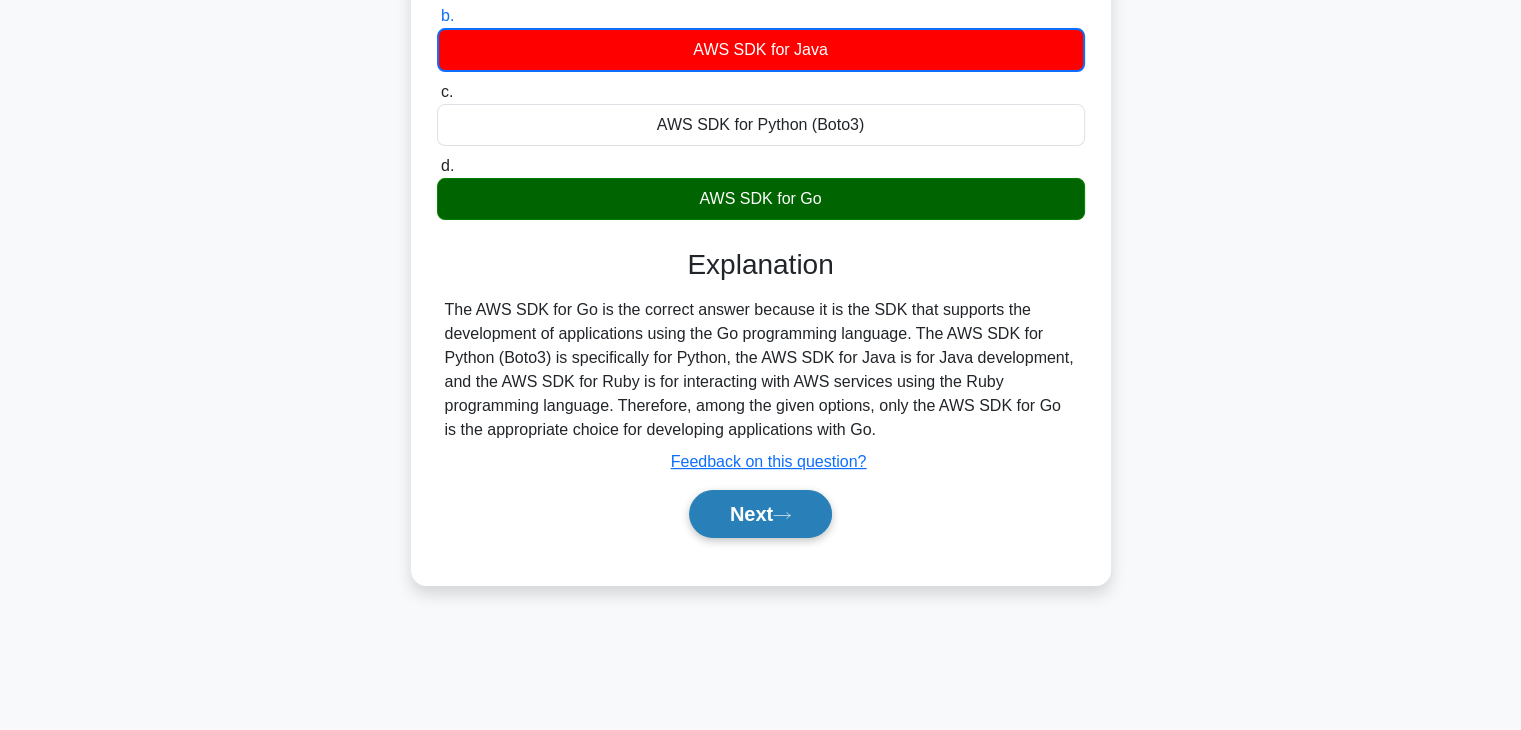 click on "Next" at bounding box center (760, 514) 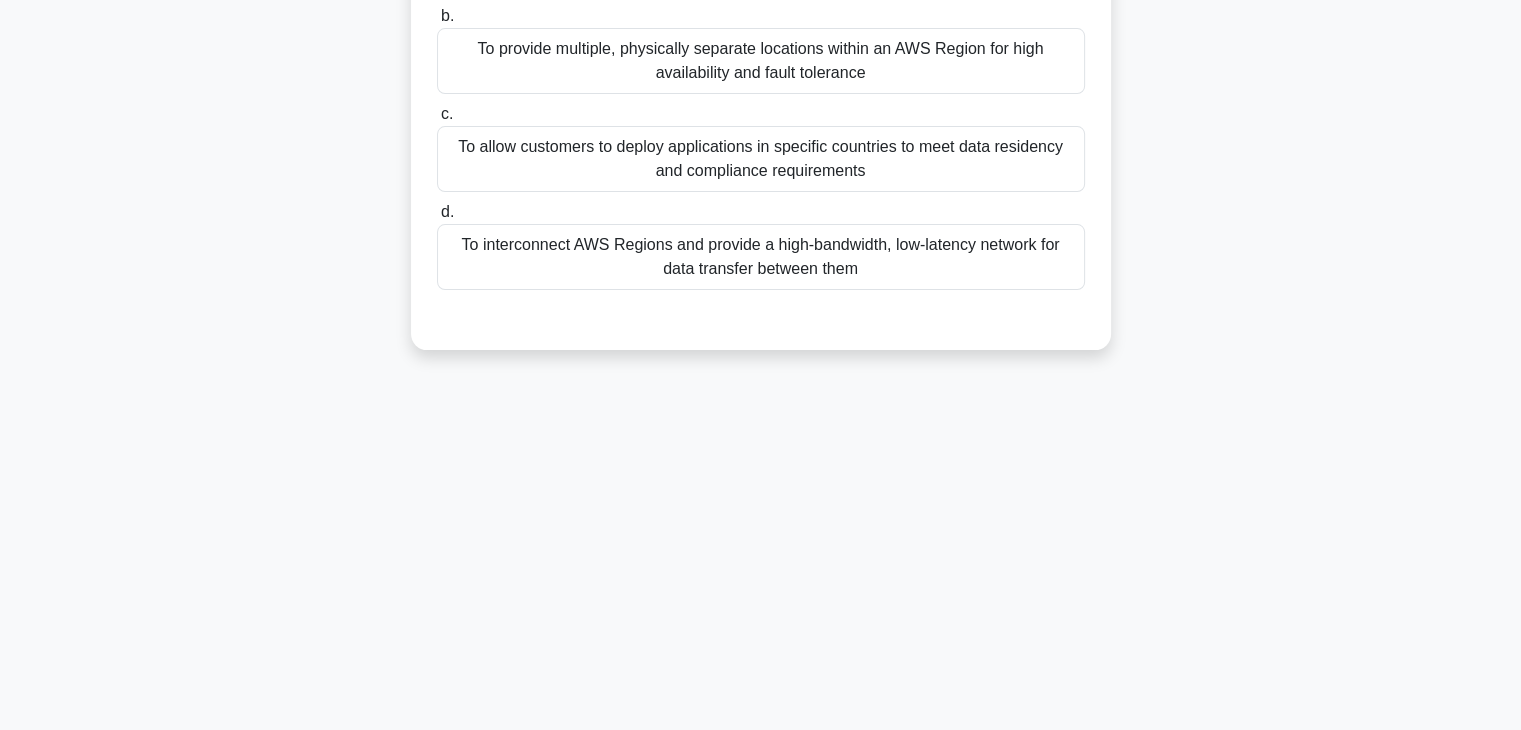 scroll, scrollTop: 0, scrollLeft: 0, axis: both 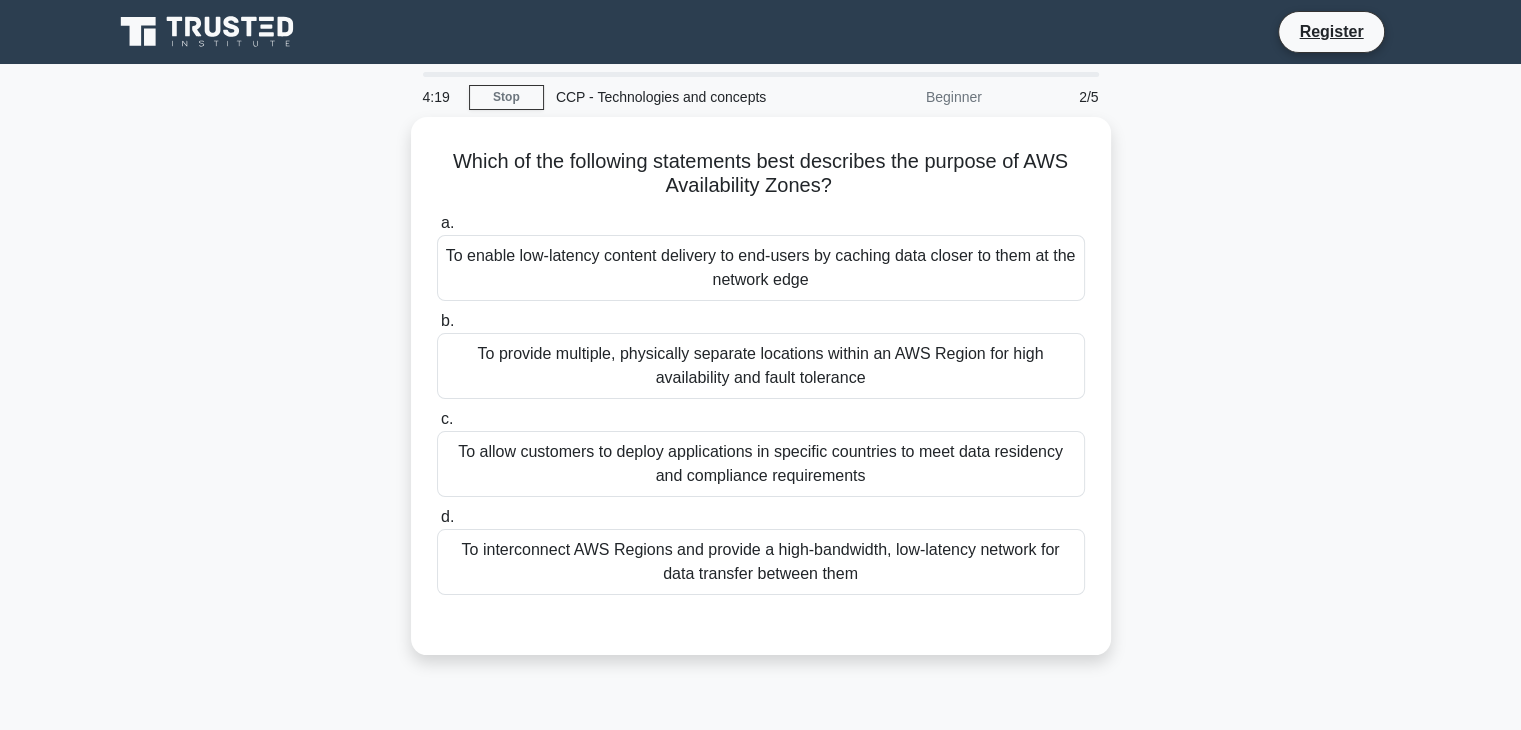 click at bounding box center (209, 32) 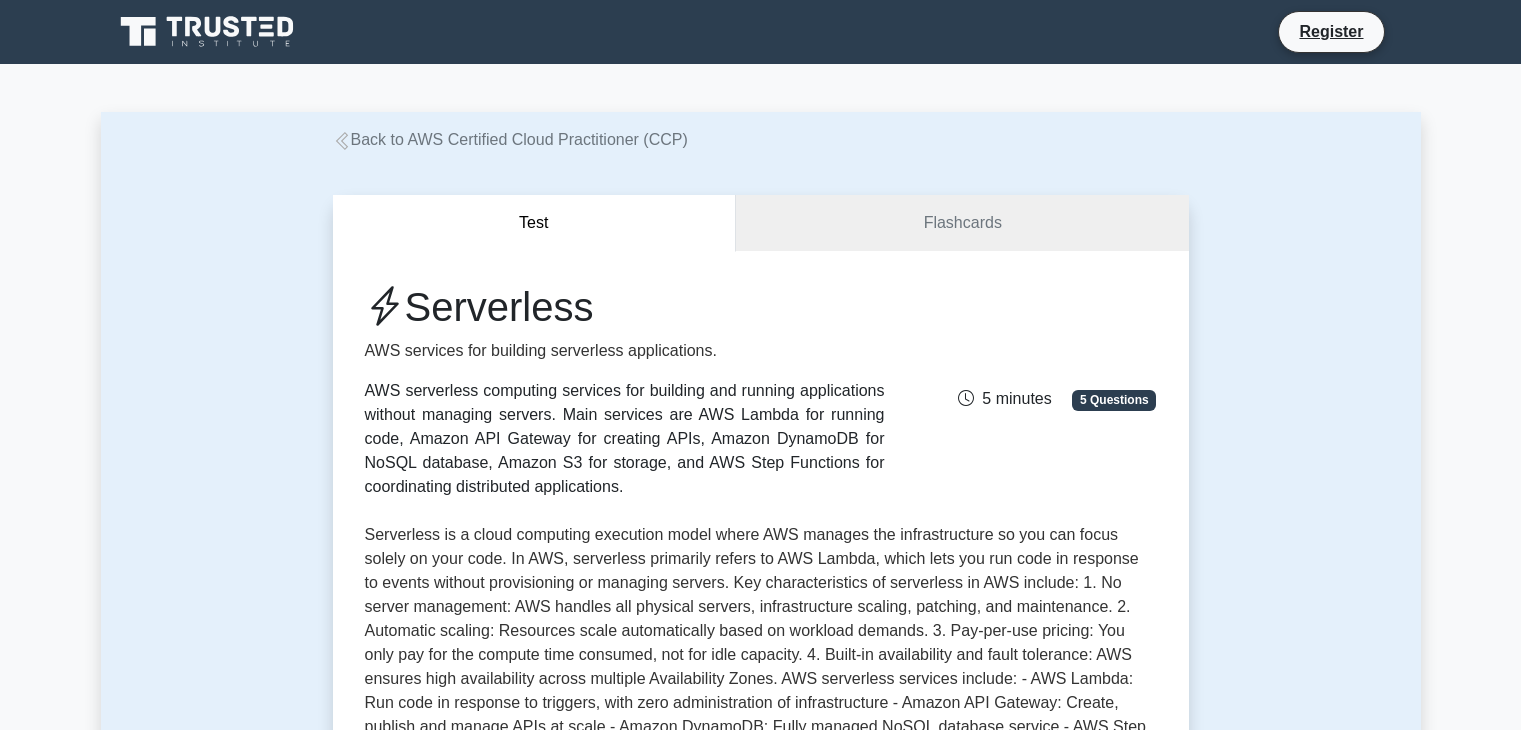 scroll, scrollTop: 294, scrollLeft: 0, axis: vertical 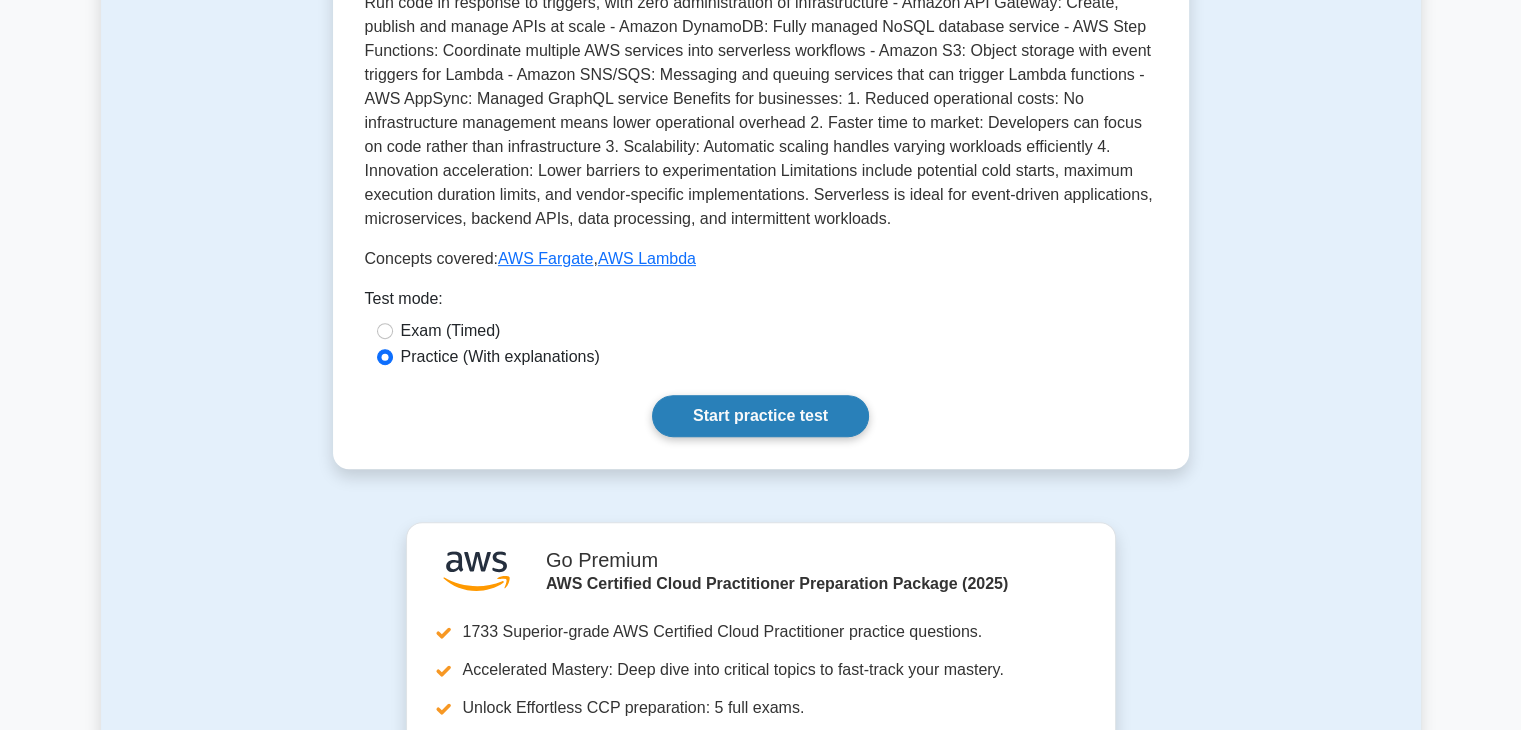 click on "Start practice test" at bounding box center (760, 416) 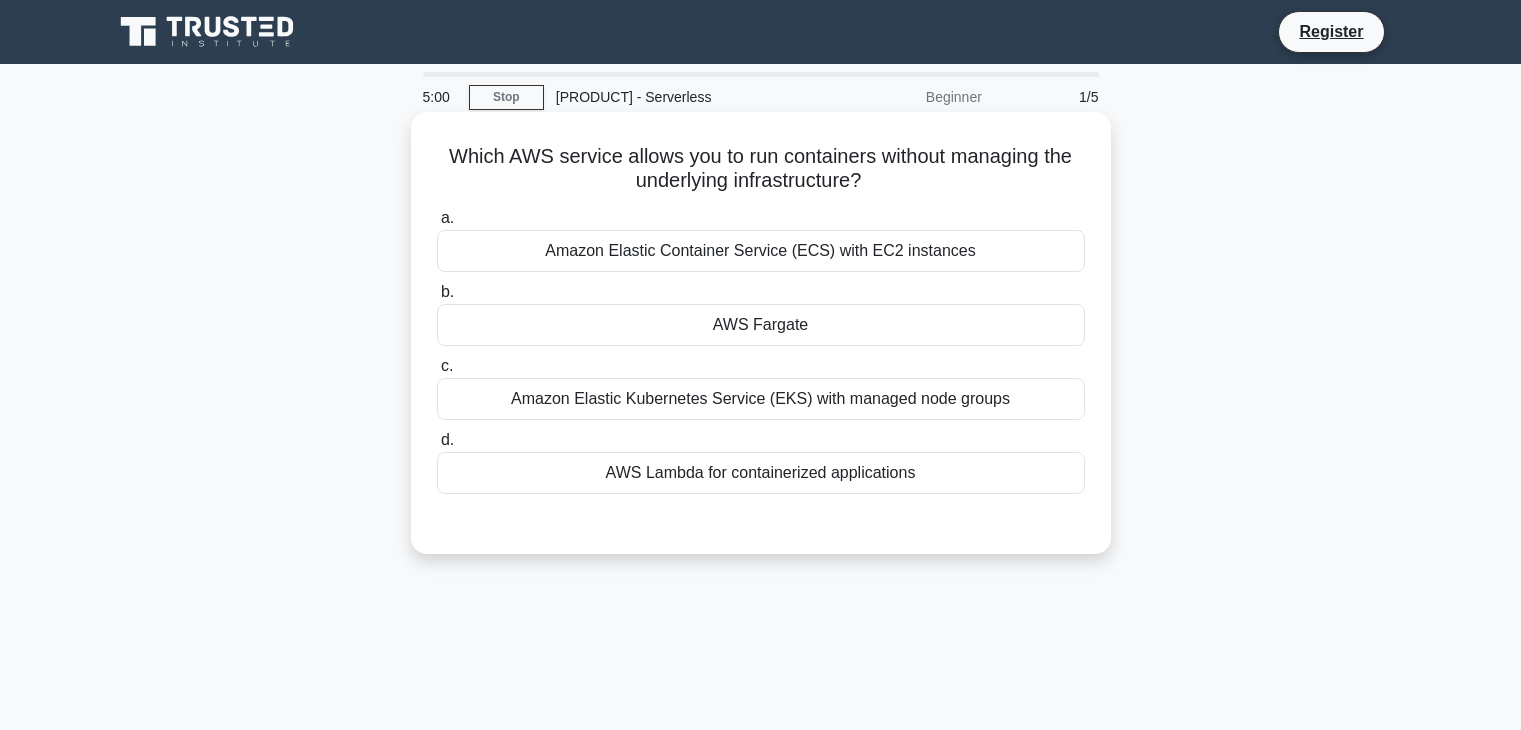 scroll, scrollTop: 0, scrollLeft: 0, axis: both 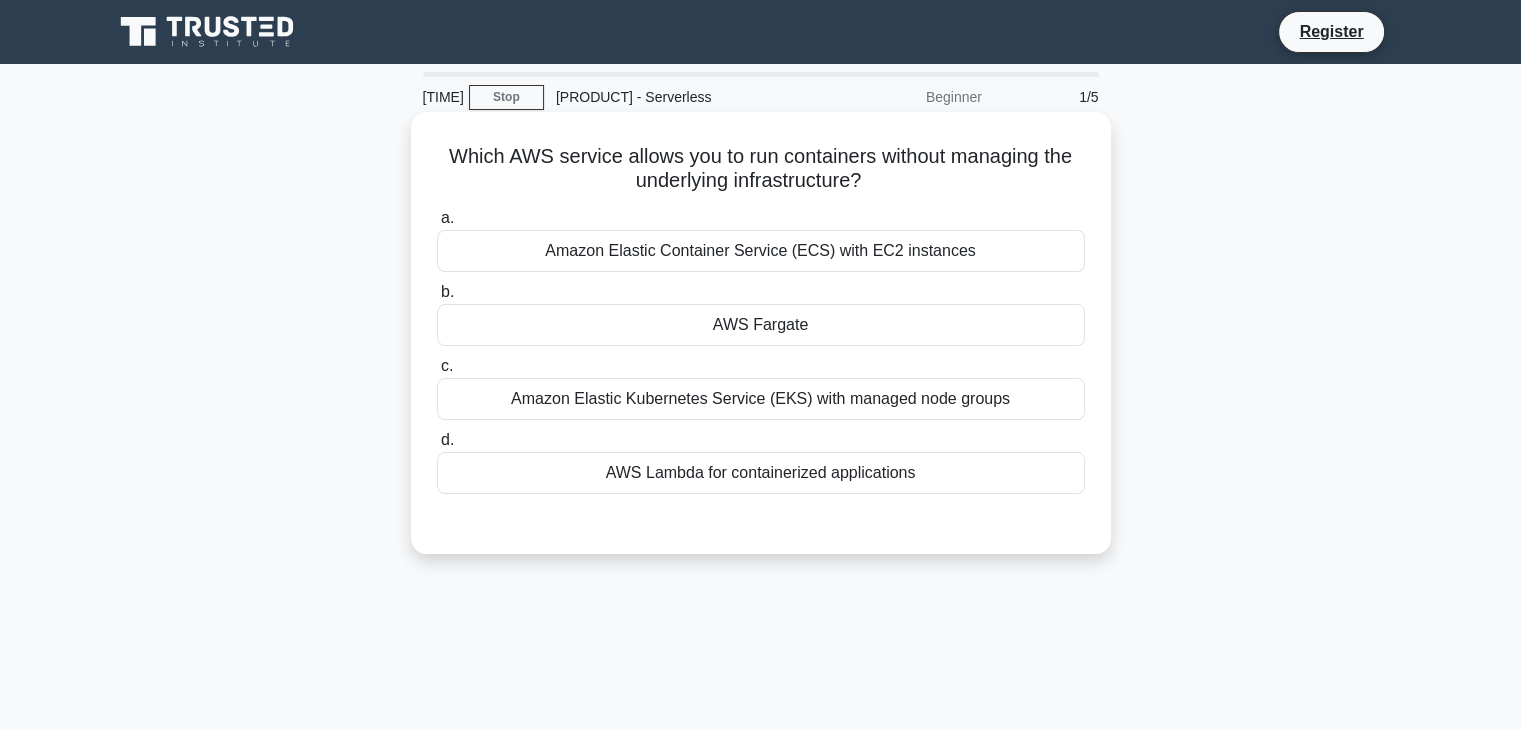 click on "Amazon Elastic Kubernetes Service (EKS) with managed node groups" at bounding box center (761, 399) 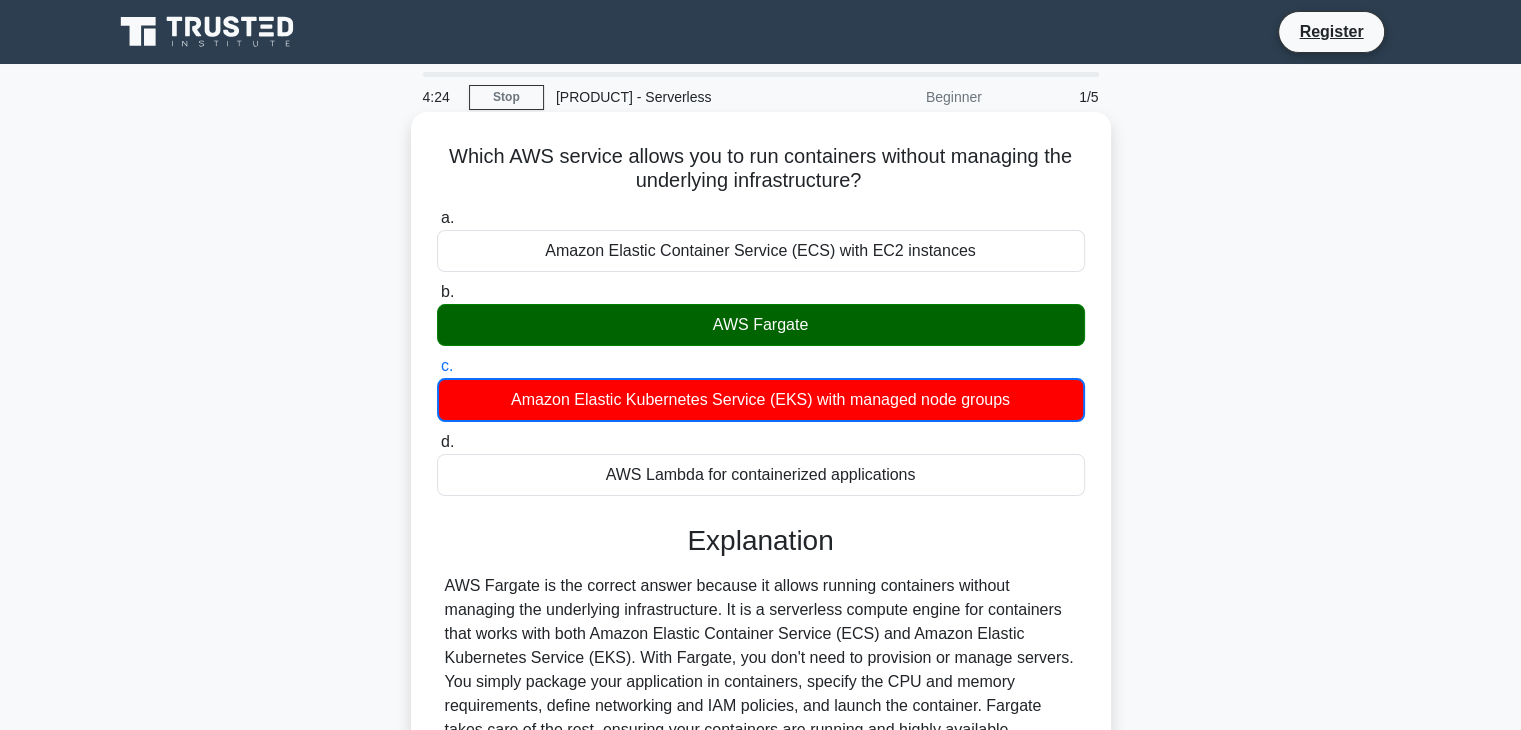 scroll, scrollTop: 300, scrollLeft: 0, axis: vertical 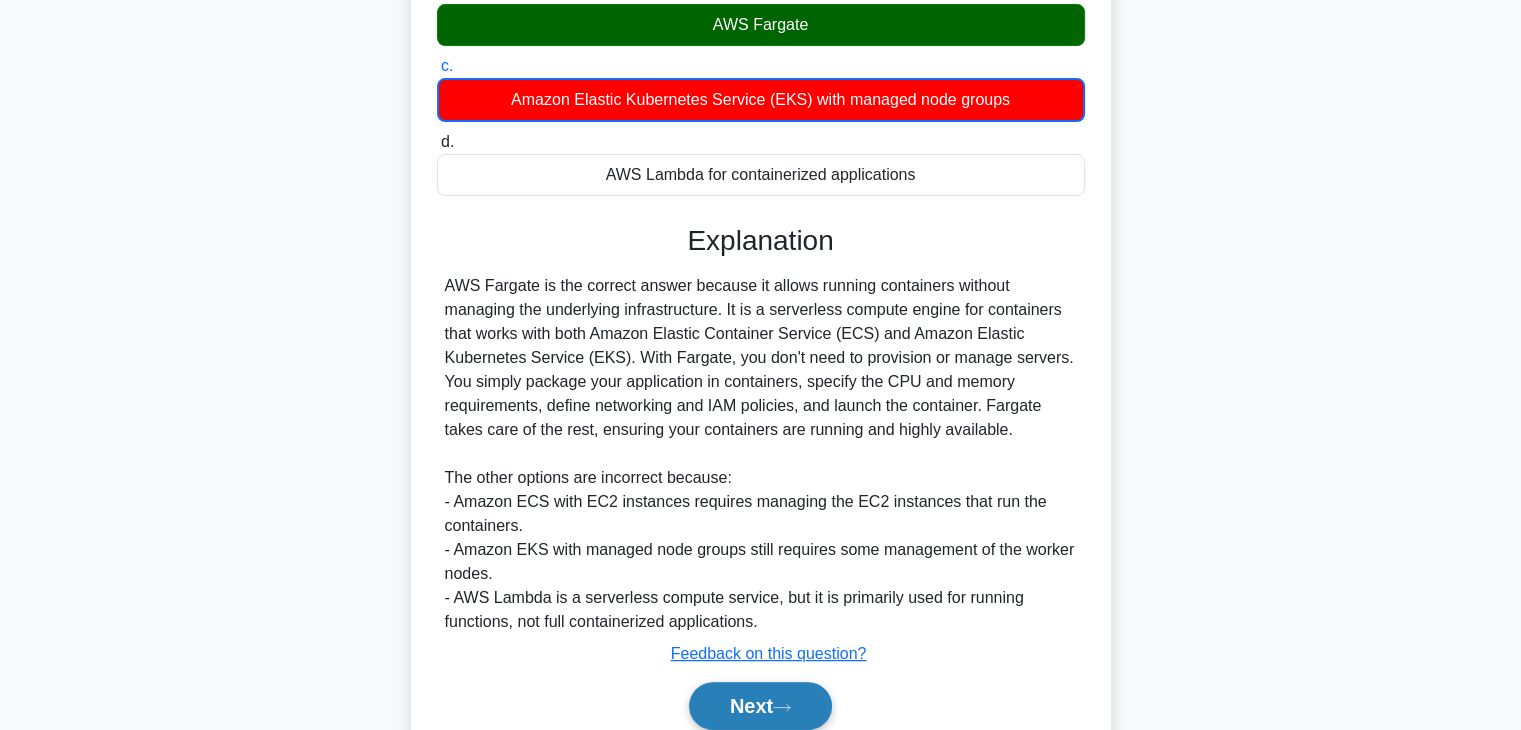 click on "Next" at bounding box center [760, 706] 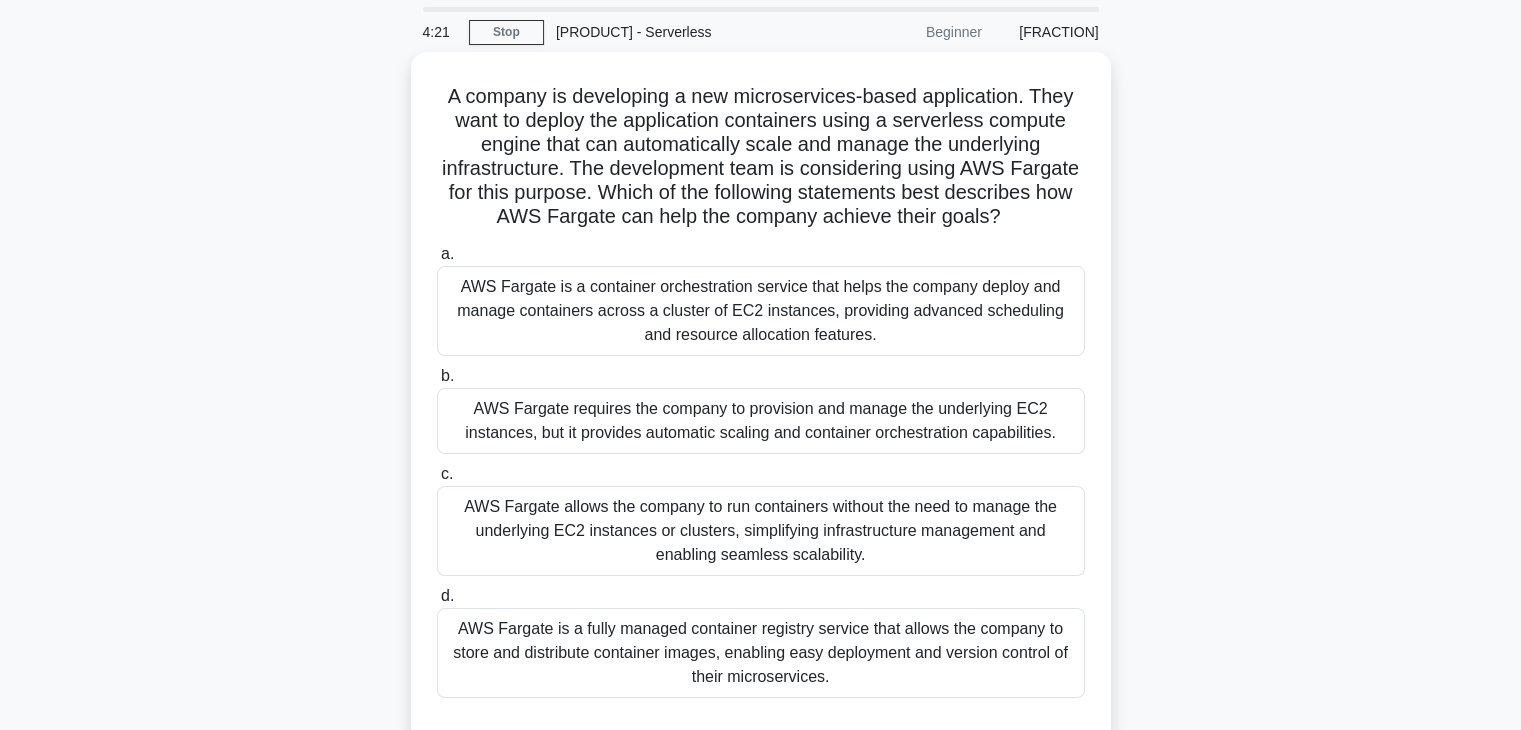 scroll, scrollTop: 100, scrollLeft: 0, axis: vertical 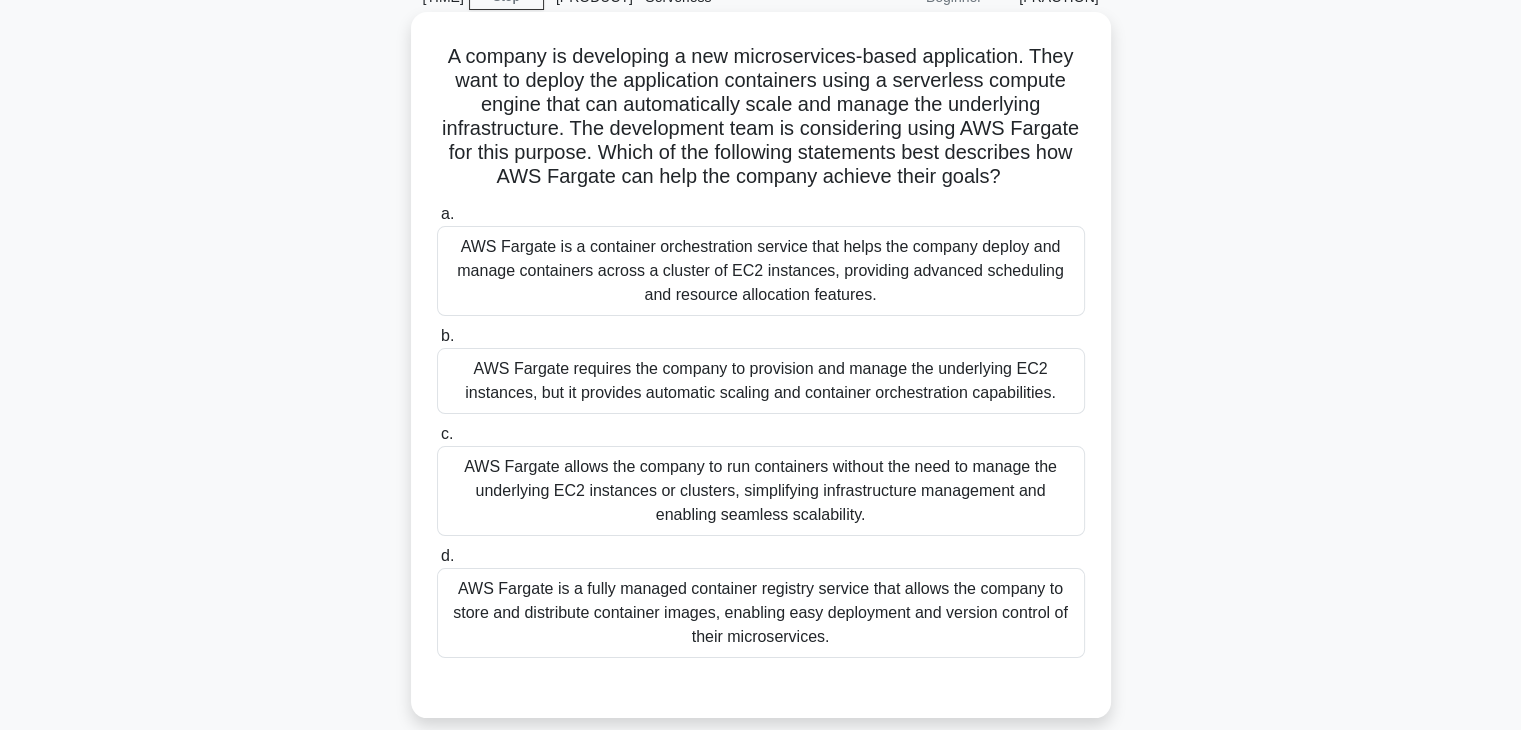click on "AWS Fargate allows the company to run containers without the need to manage the underlying EC2 instances or clusters, simplifying infrastructure management and enabling seamless scalability." at bounding box center (761, 491) 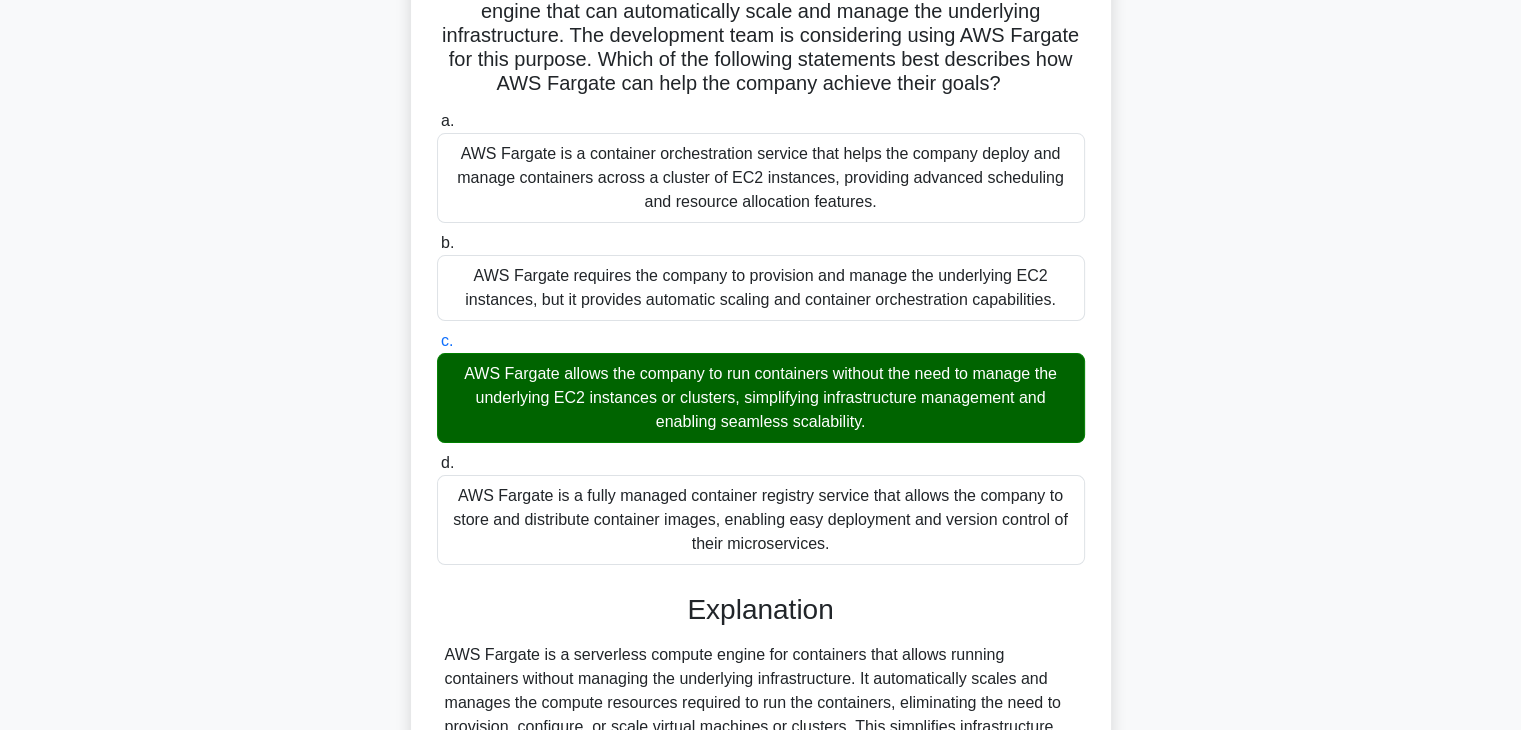 scroll, scrollTop: 100, scrollLeft: 0, axis: vertical 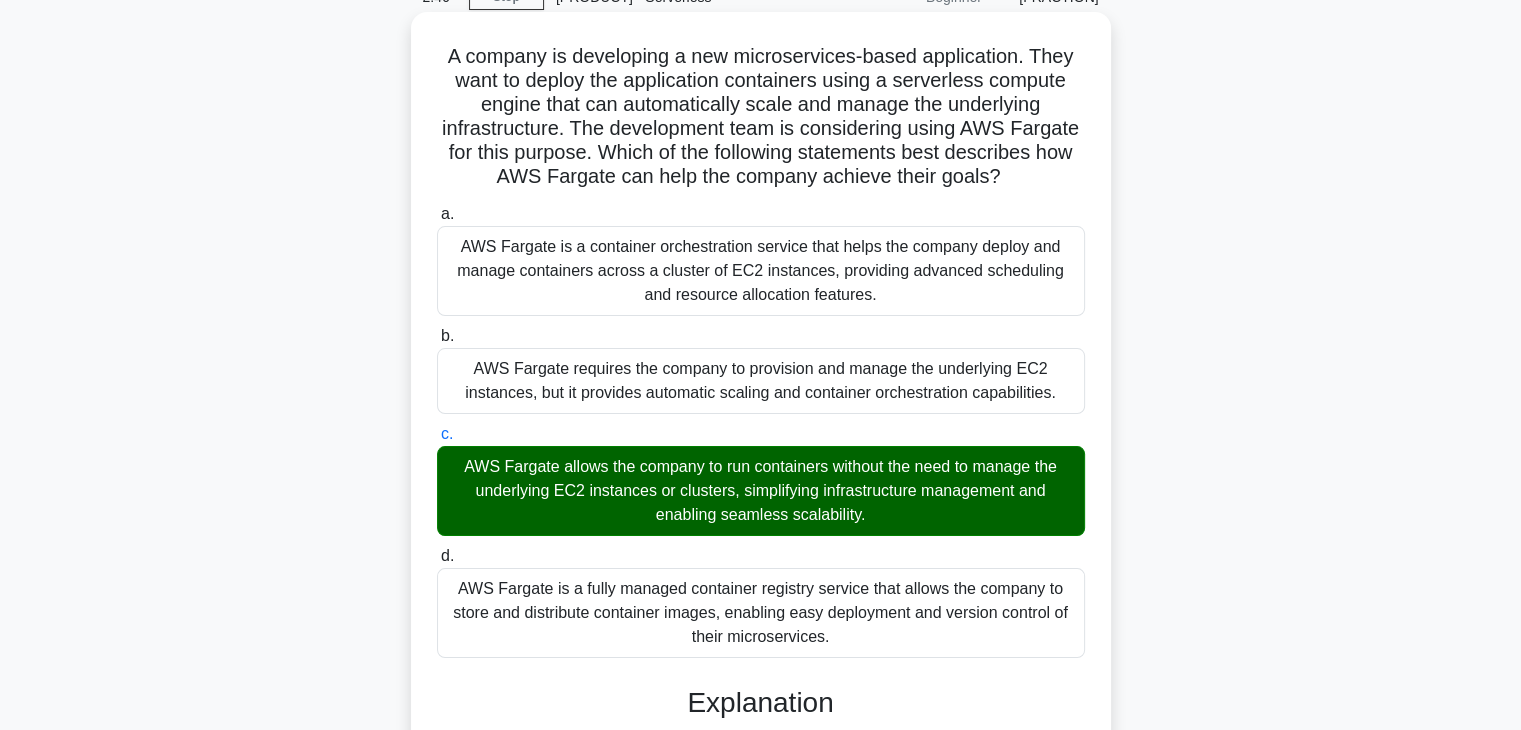 click on "AWS Fargate requires the company to provision and manage the underlying EC2 instances, but it provides automatic scaling and container orchestration capabilities." at bounding box center (761, 381) 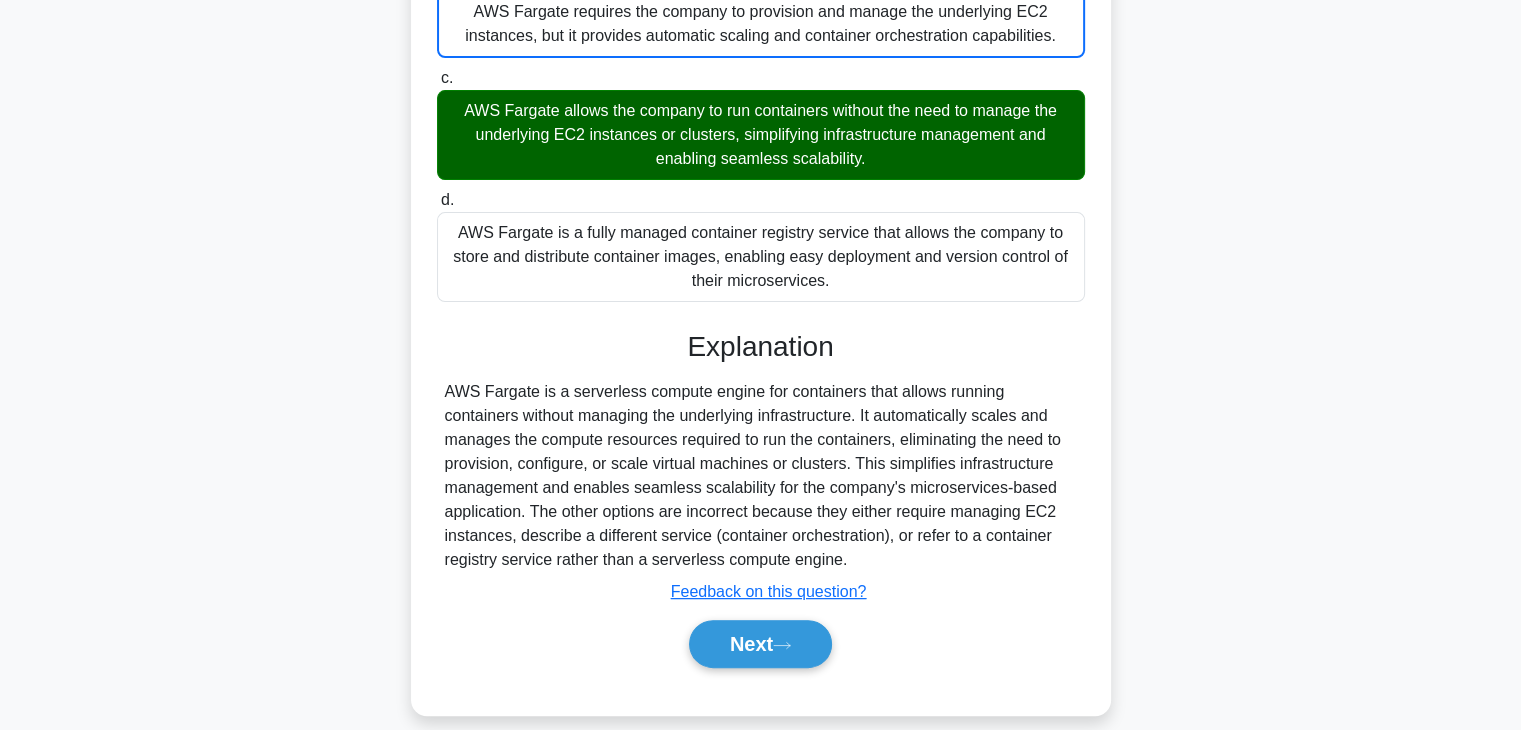 scroll, scrollTop: 480, scrollLeft: 0, axis: vertical 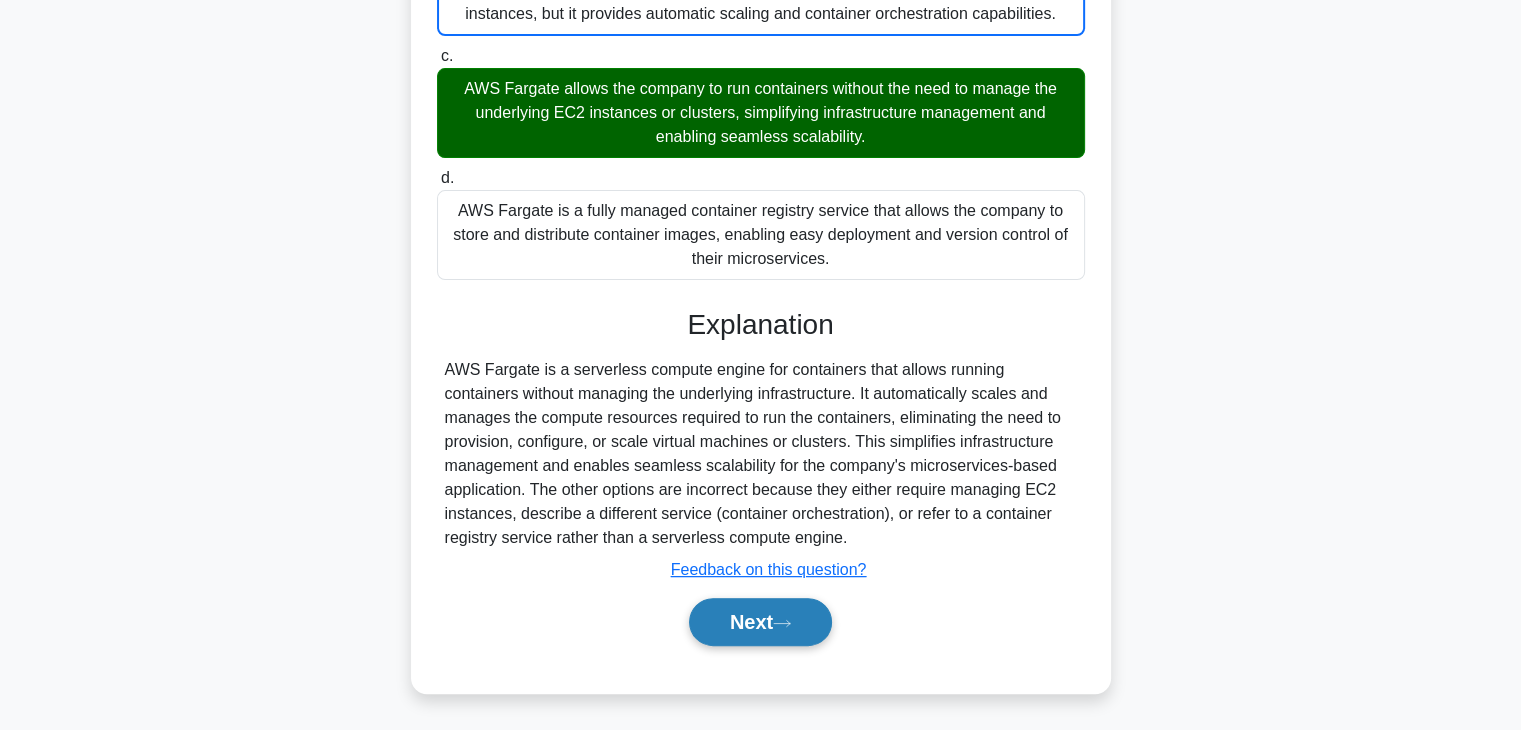 click at bounding box center (782, 623) 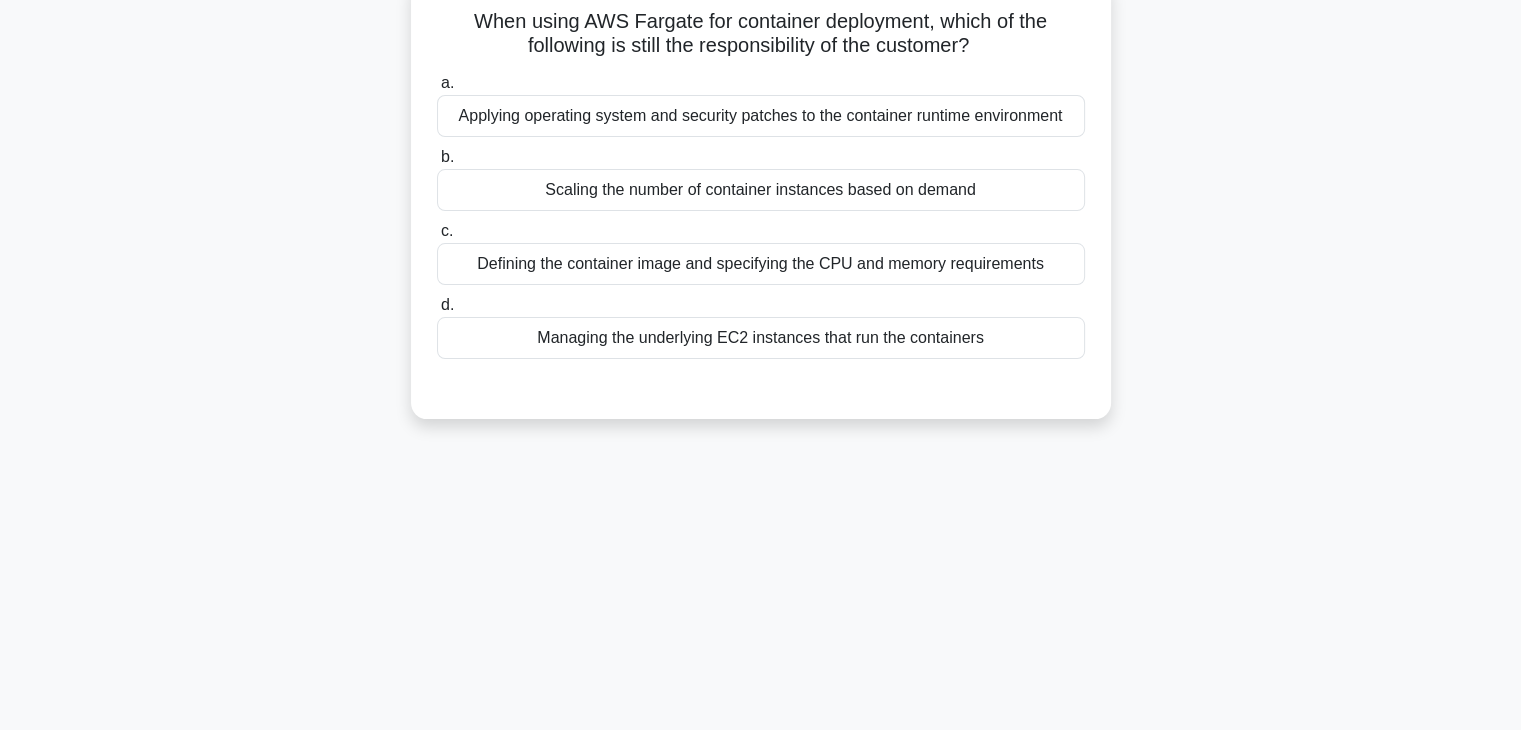 scroll, scrollTop: 0, scrollLeft: 0, axis: both 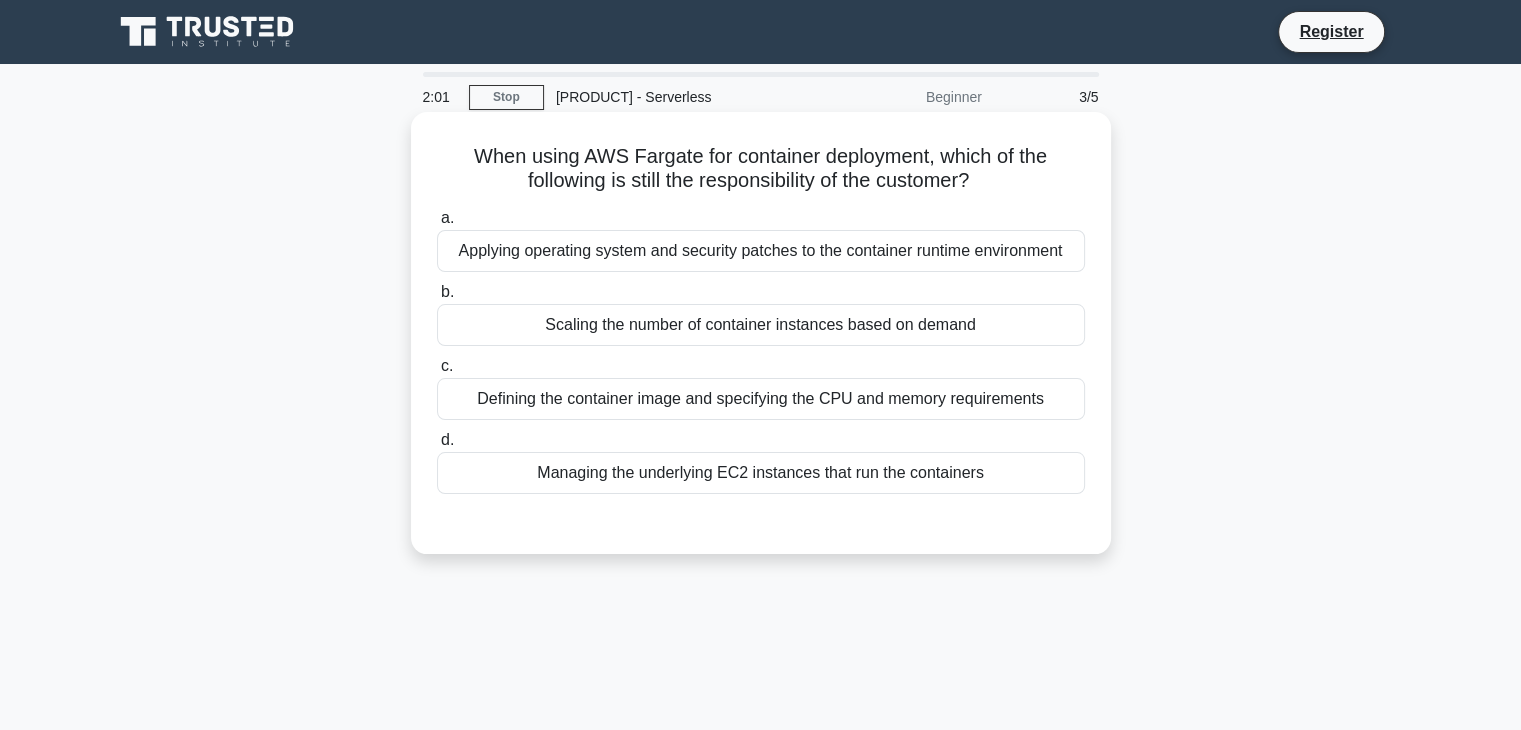 click on "Managing the underlying EC2 instances that run the containers" at bounding box center [761, 473] 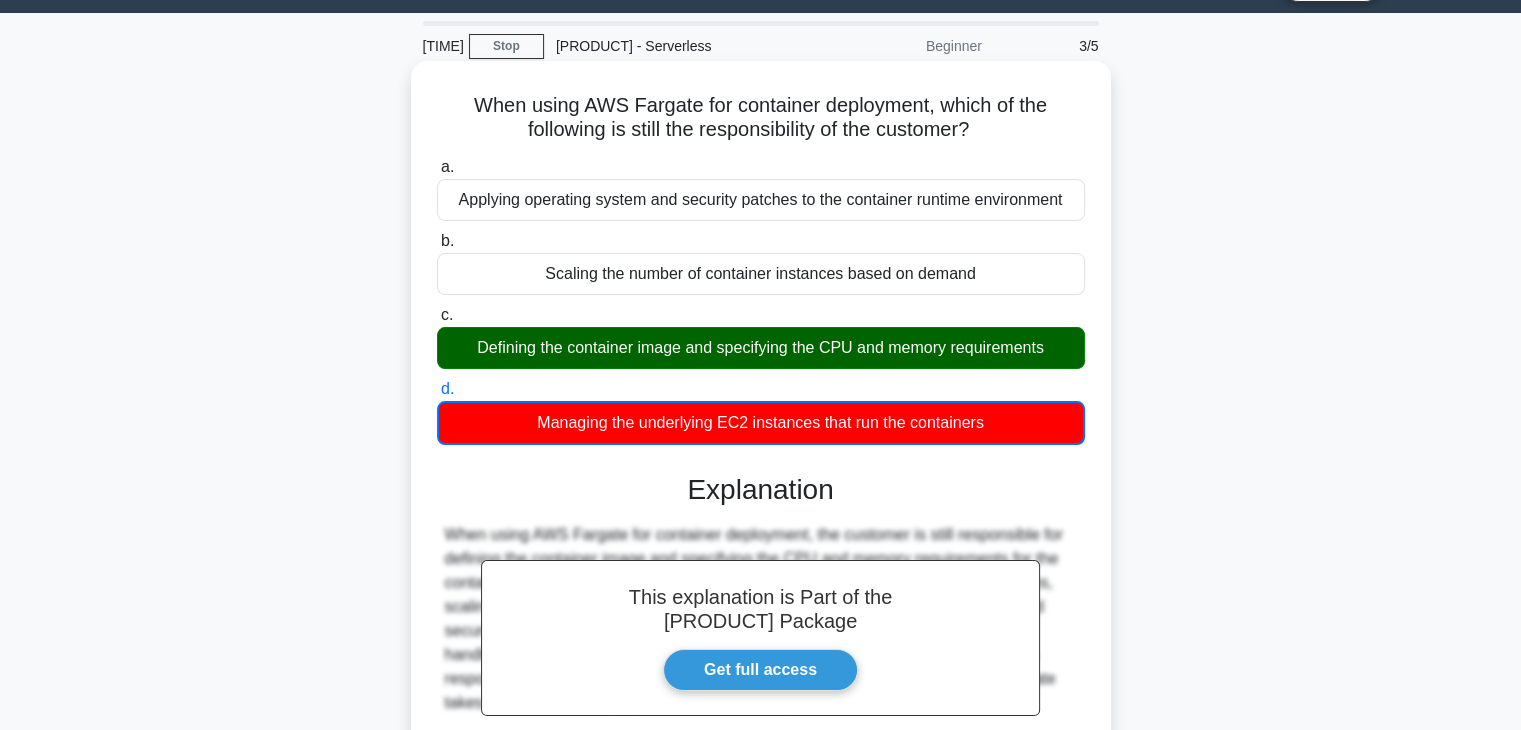 scroll, scrollTop: 0, scrollLeft: 0, axis: both 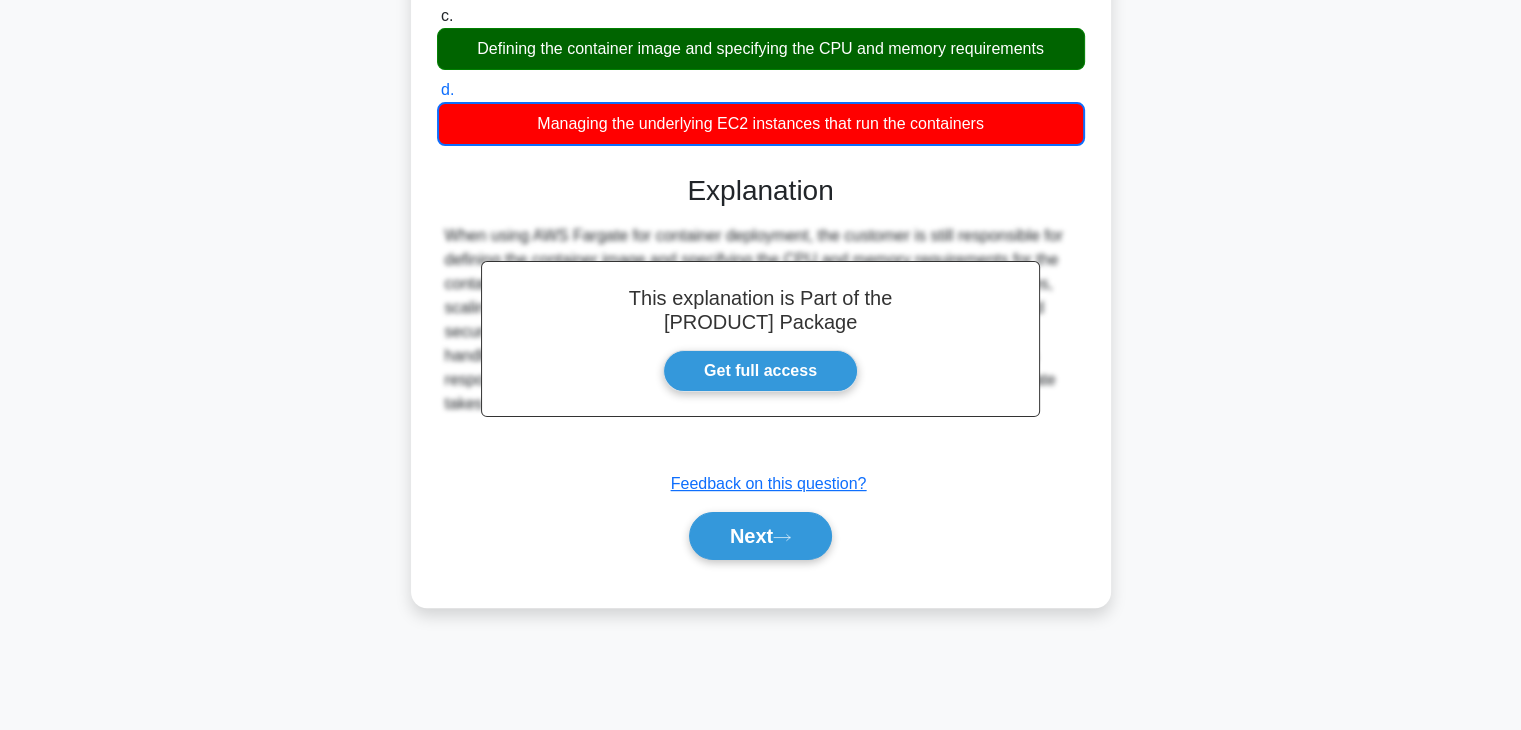 click on "Next" at bounding box center [761, 536] 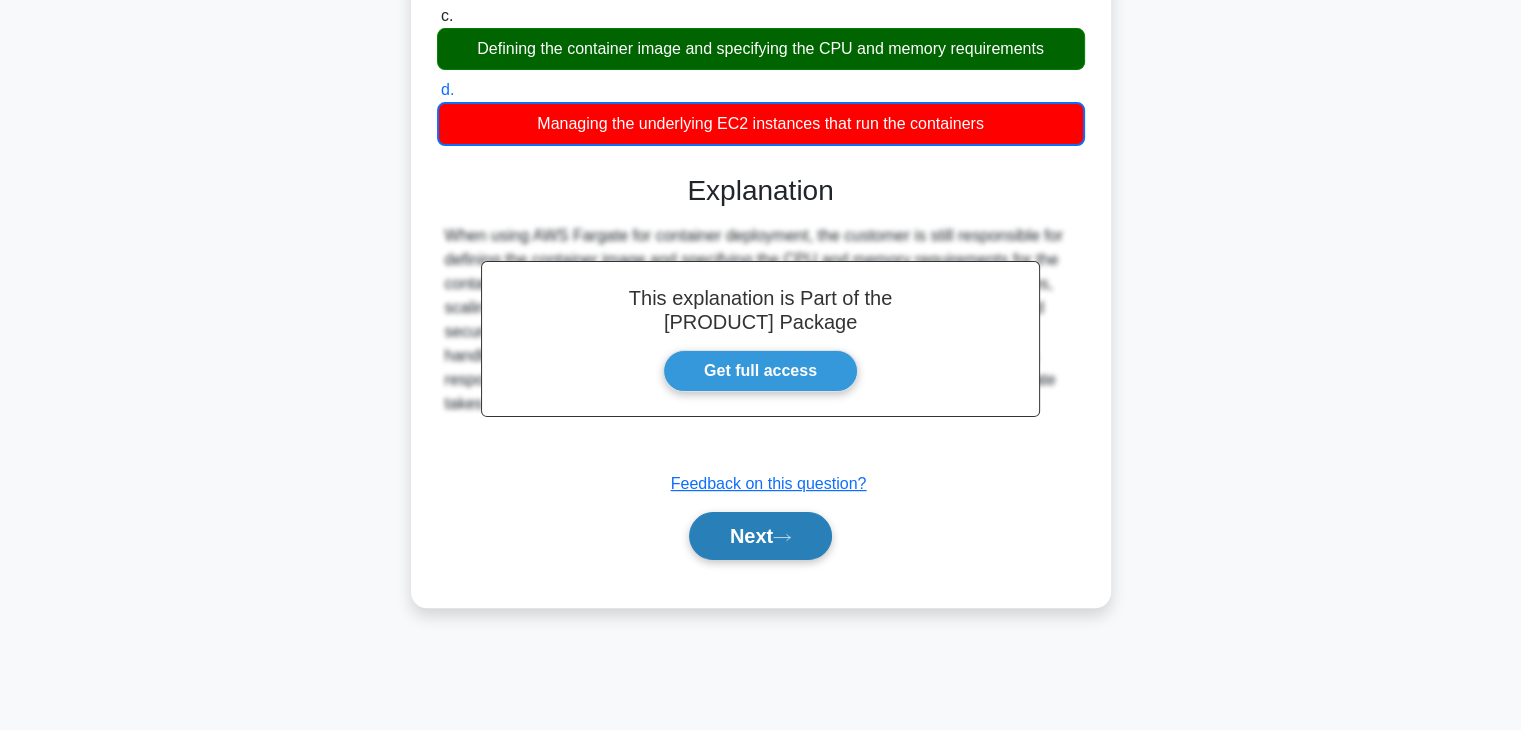 click on "Next" at bounding box center [760, 536] 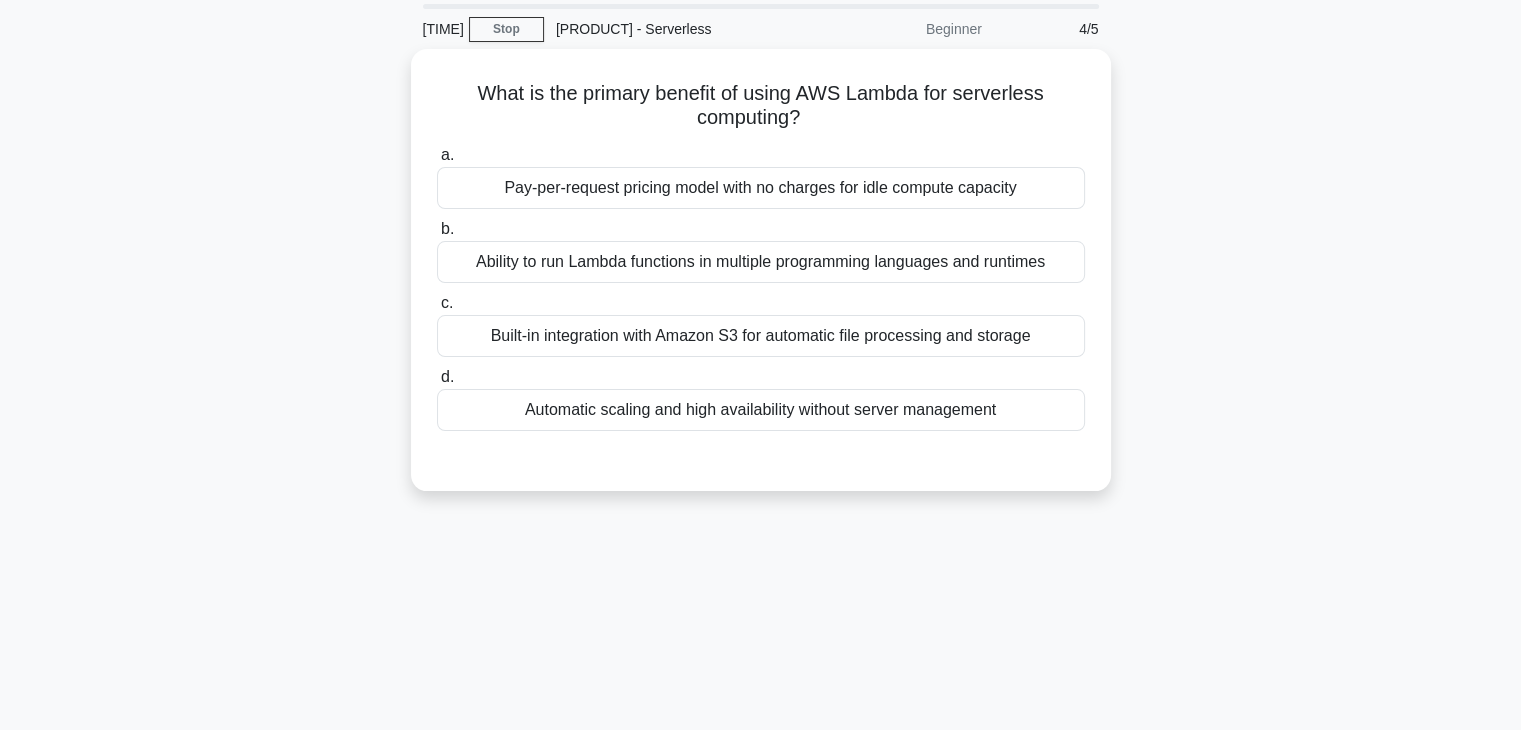 scroll, scrollTop: 0, scrollLeft: 0, axis: both 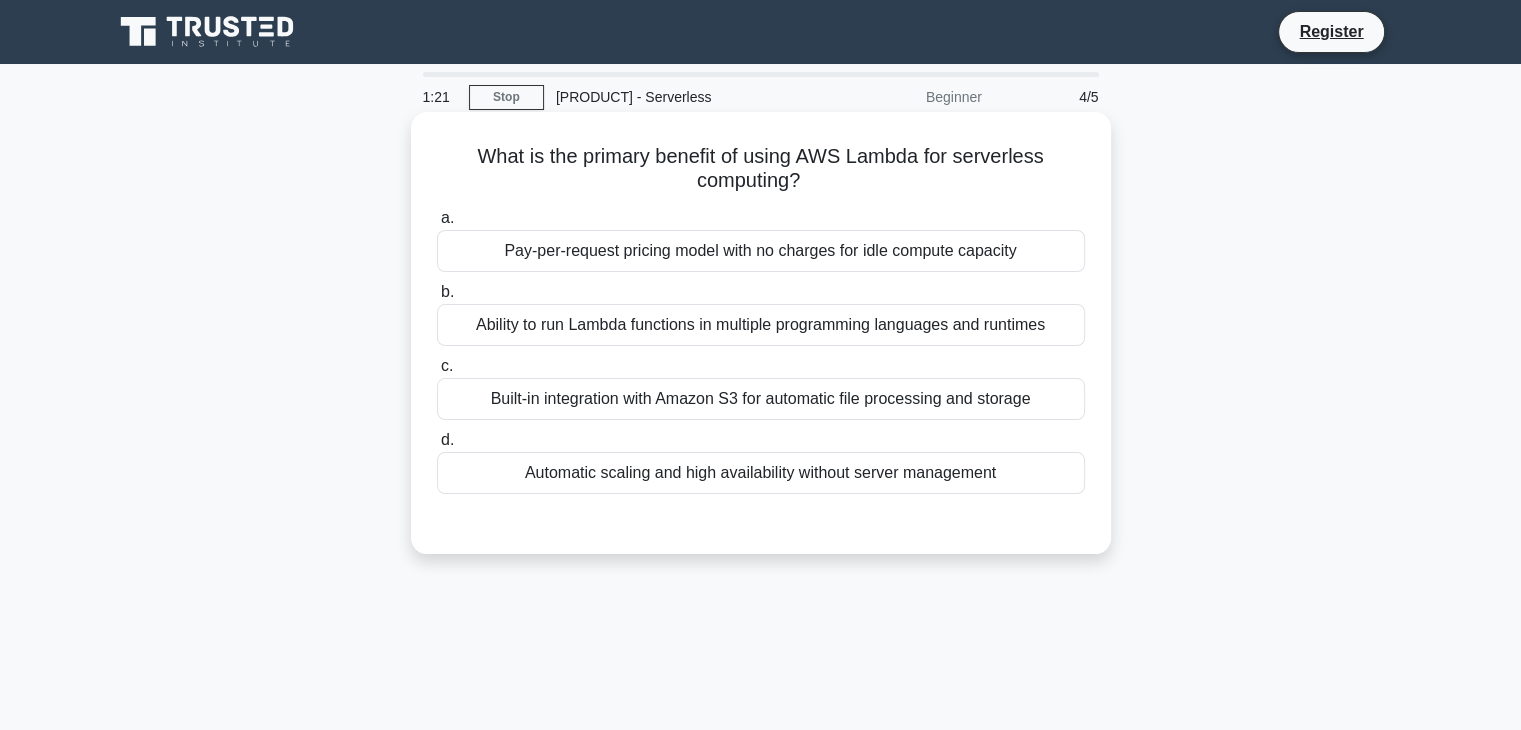 click on "Ability to run Lambda functions in multiple programming languages and runtimes" at bounding box center (761, 325) 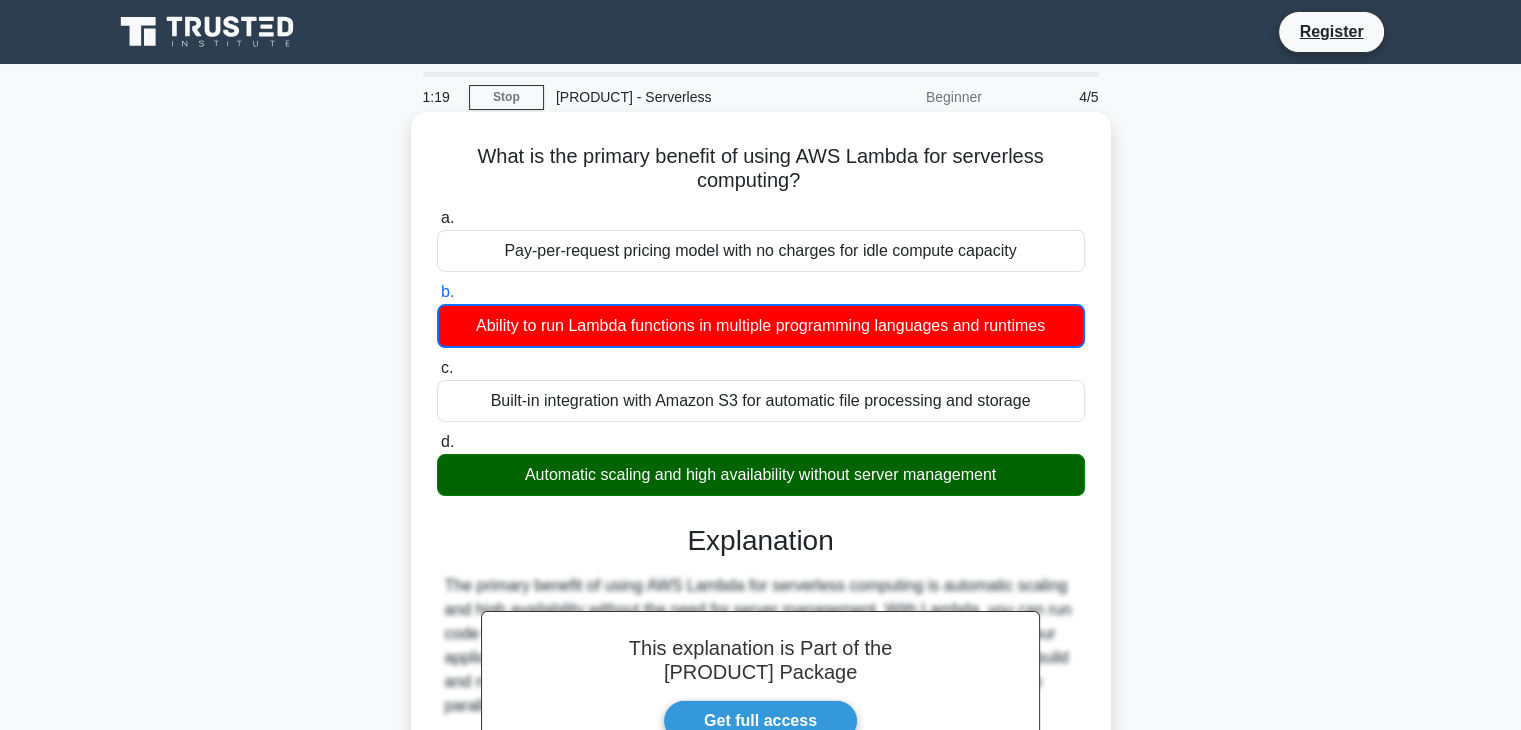 drag, startPoint x: 626, startPoint y: 477, endPoint x: 642, endPoint y: 475, distance: 16.124516 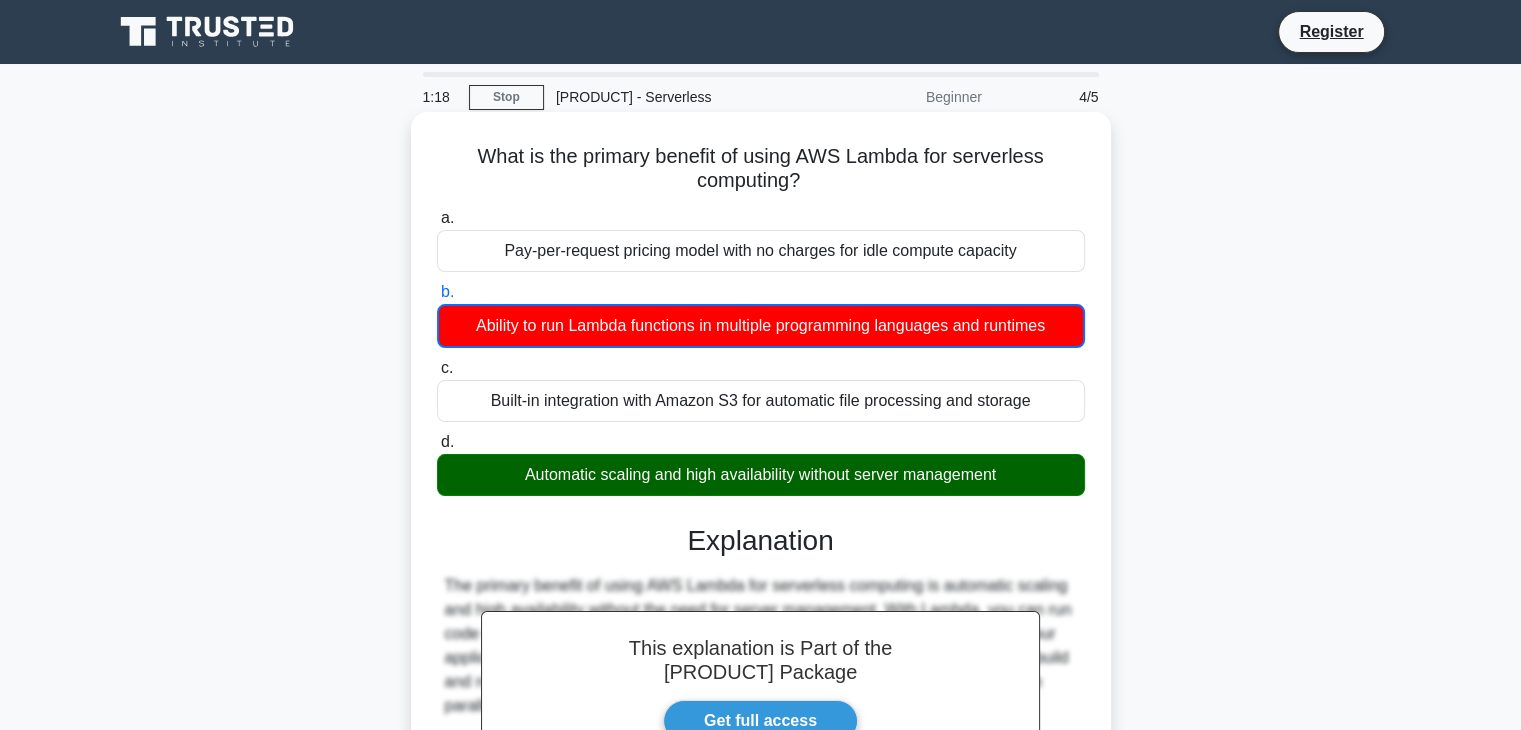 click on "Automatic scaling and high availability without server management" at bounding box center [761, 475] 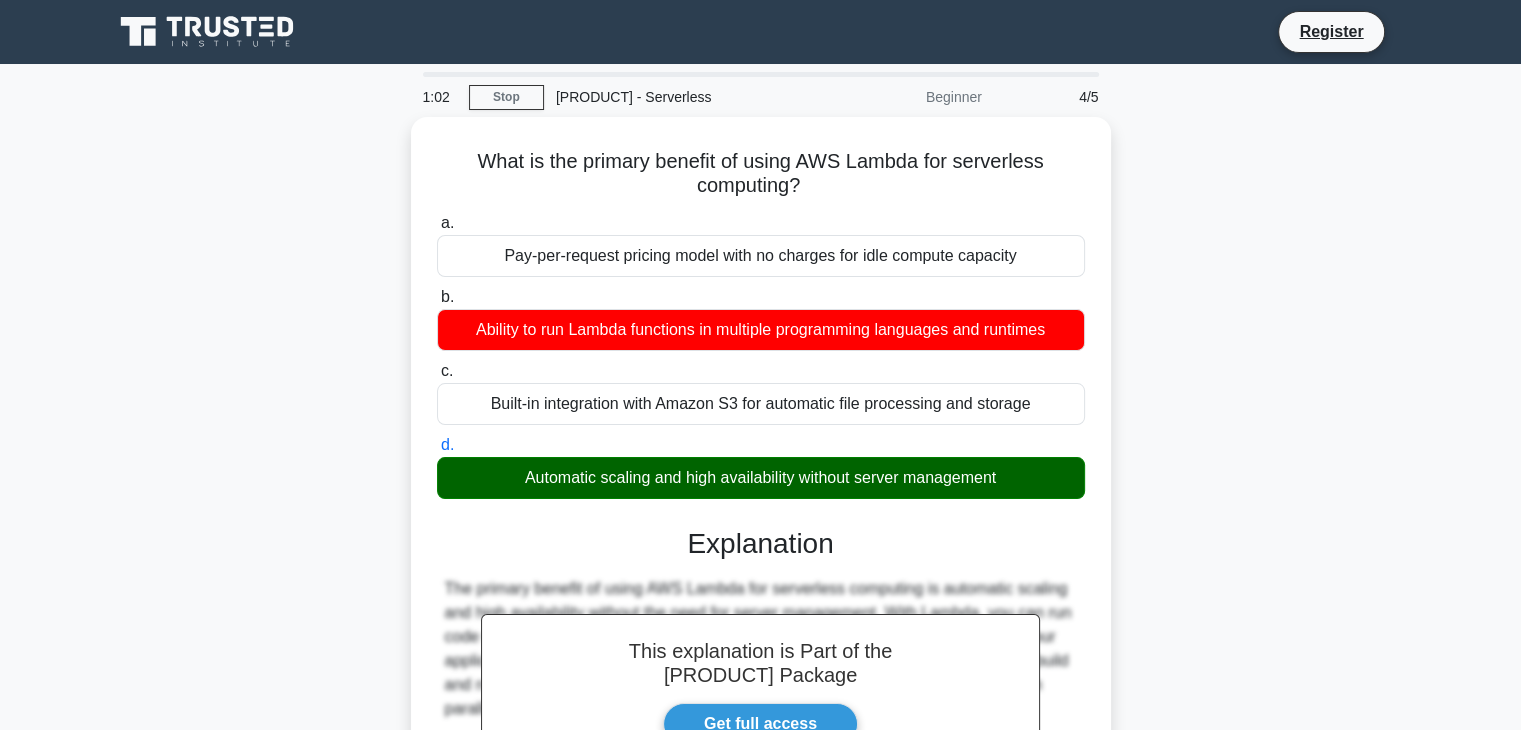 click on "What is the primary benefit of using AWS Lambda for serverless computing?
.spinner_0XTQ{transform-origin:center;animation:spinner_y6GP .75s linear infinite}@keyframes spinner_y6GP{100%{transform:rotate(360deg)}}
a.
Pay-per-request pricing model with no charges for idle compute capacity
b. c." at bounding box center (761, 598) 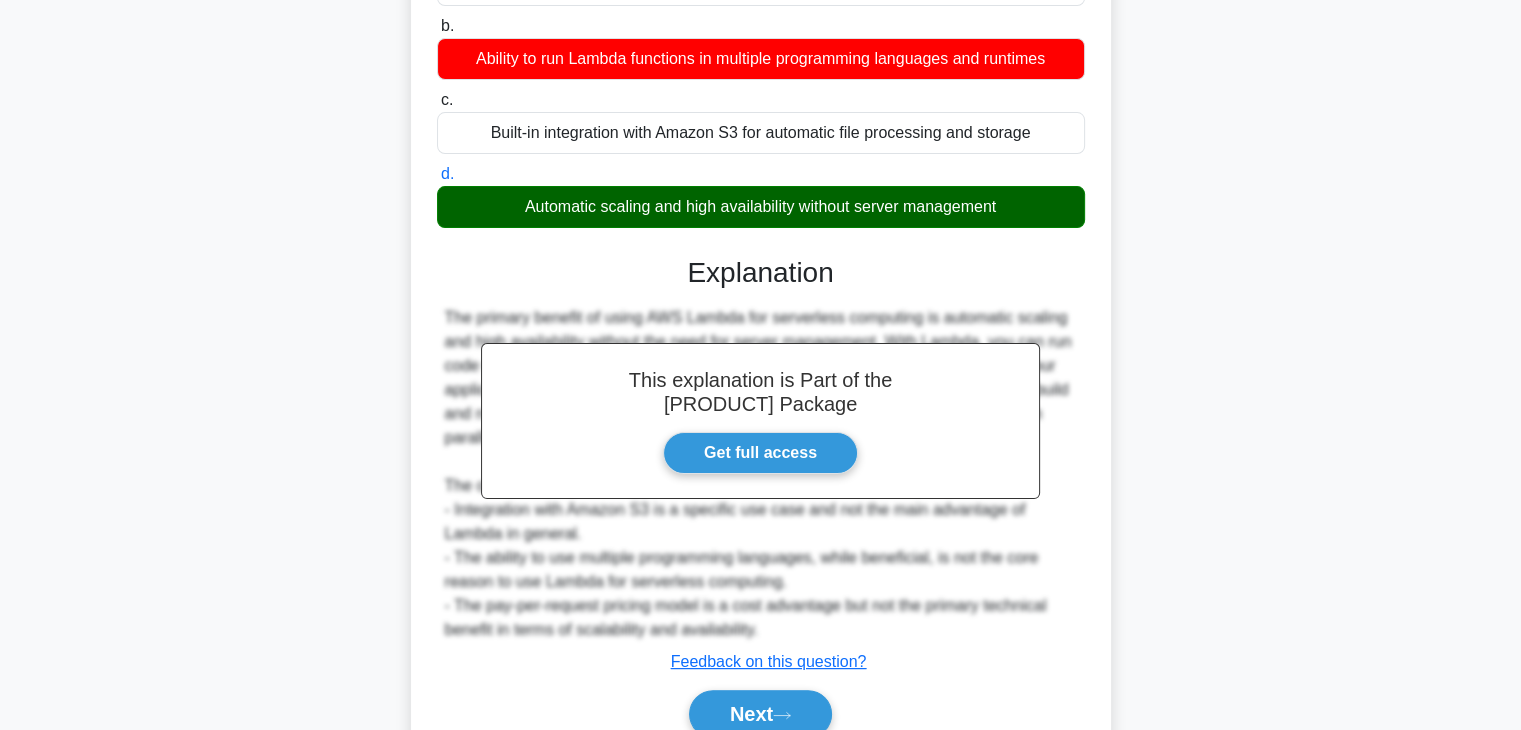 scroll, scrollTop: 358, scrollLeft: 0, axis: vertical 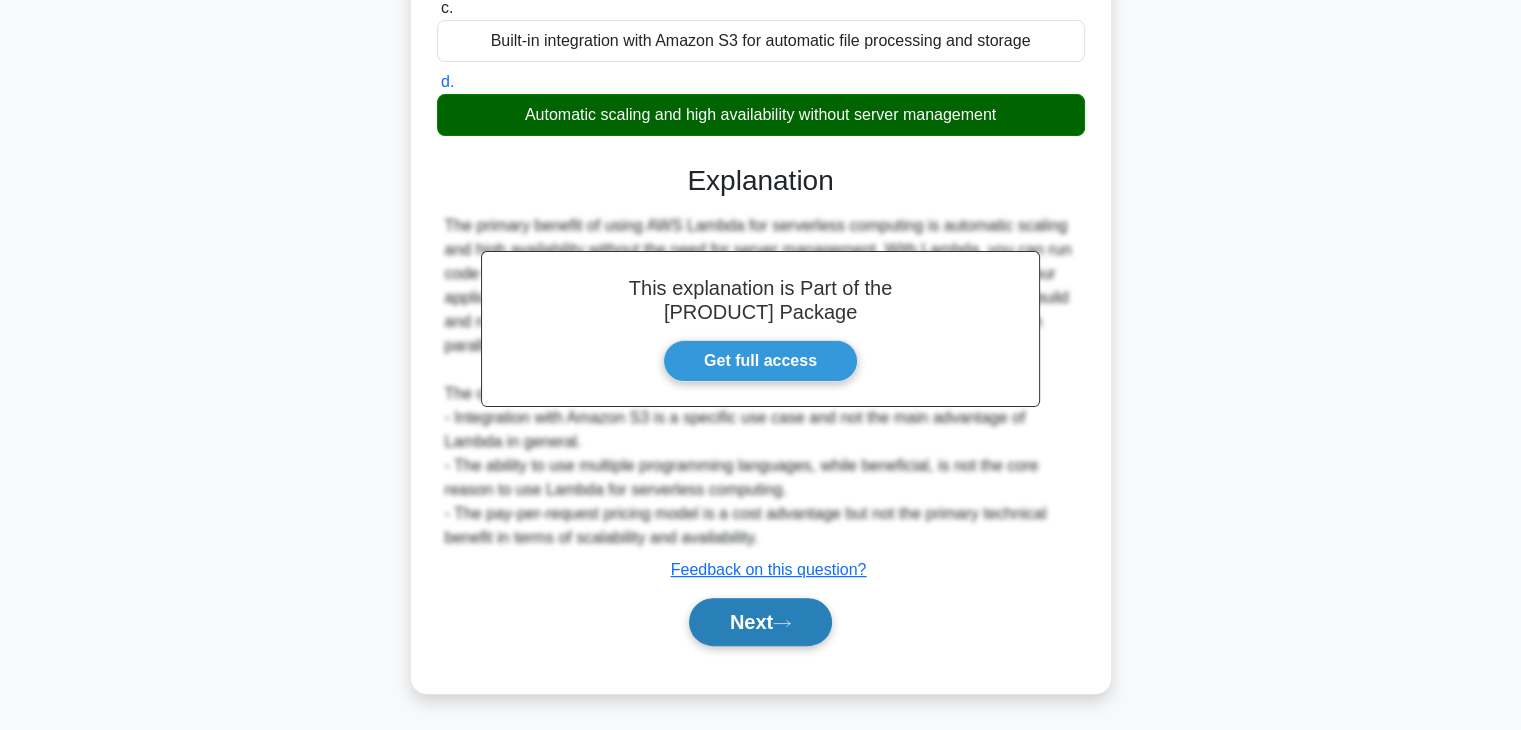 click on "Next" at bounding box center (760, 622) 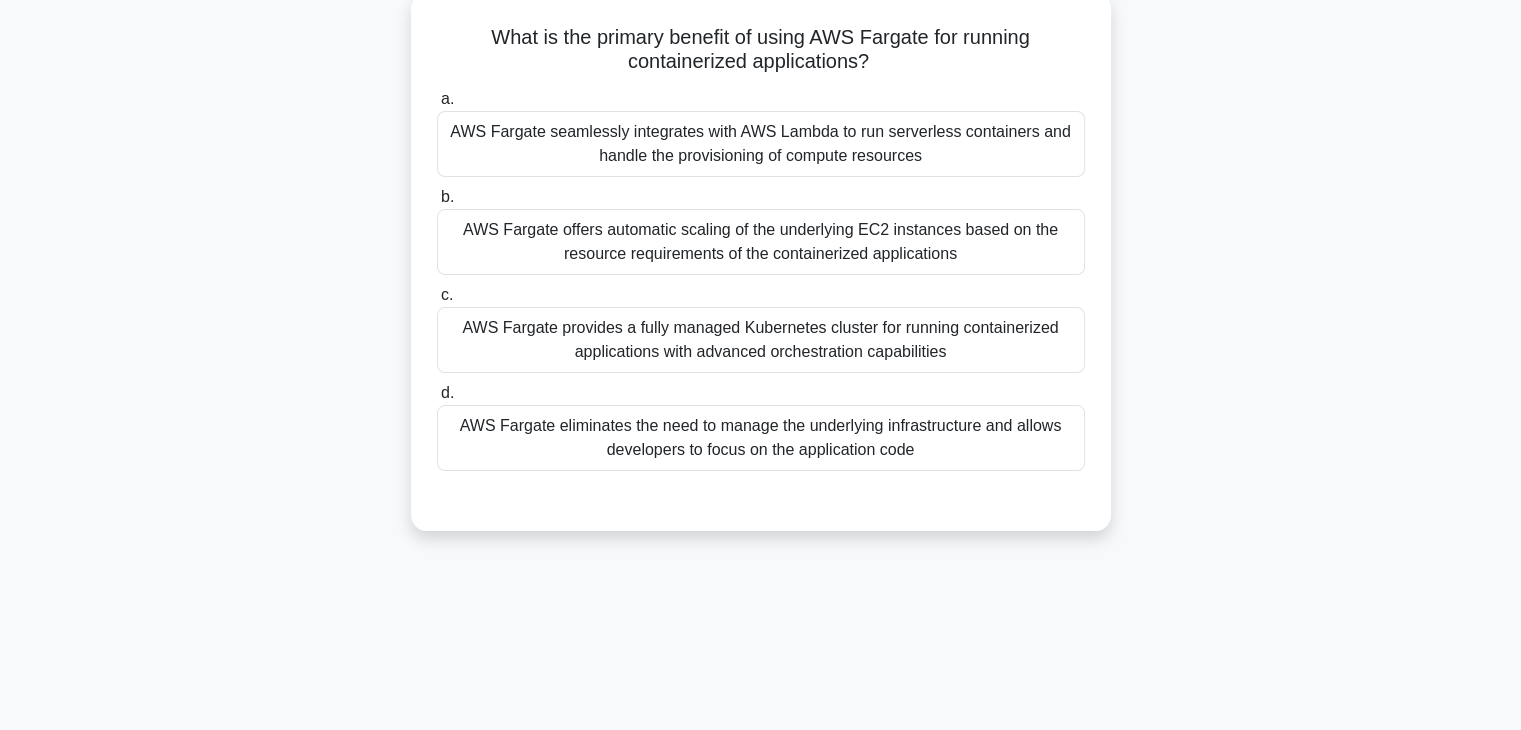 scroll, scrollTop: 0, scrollLeft: 0, axis: both 